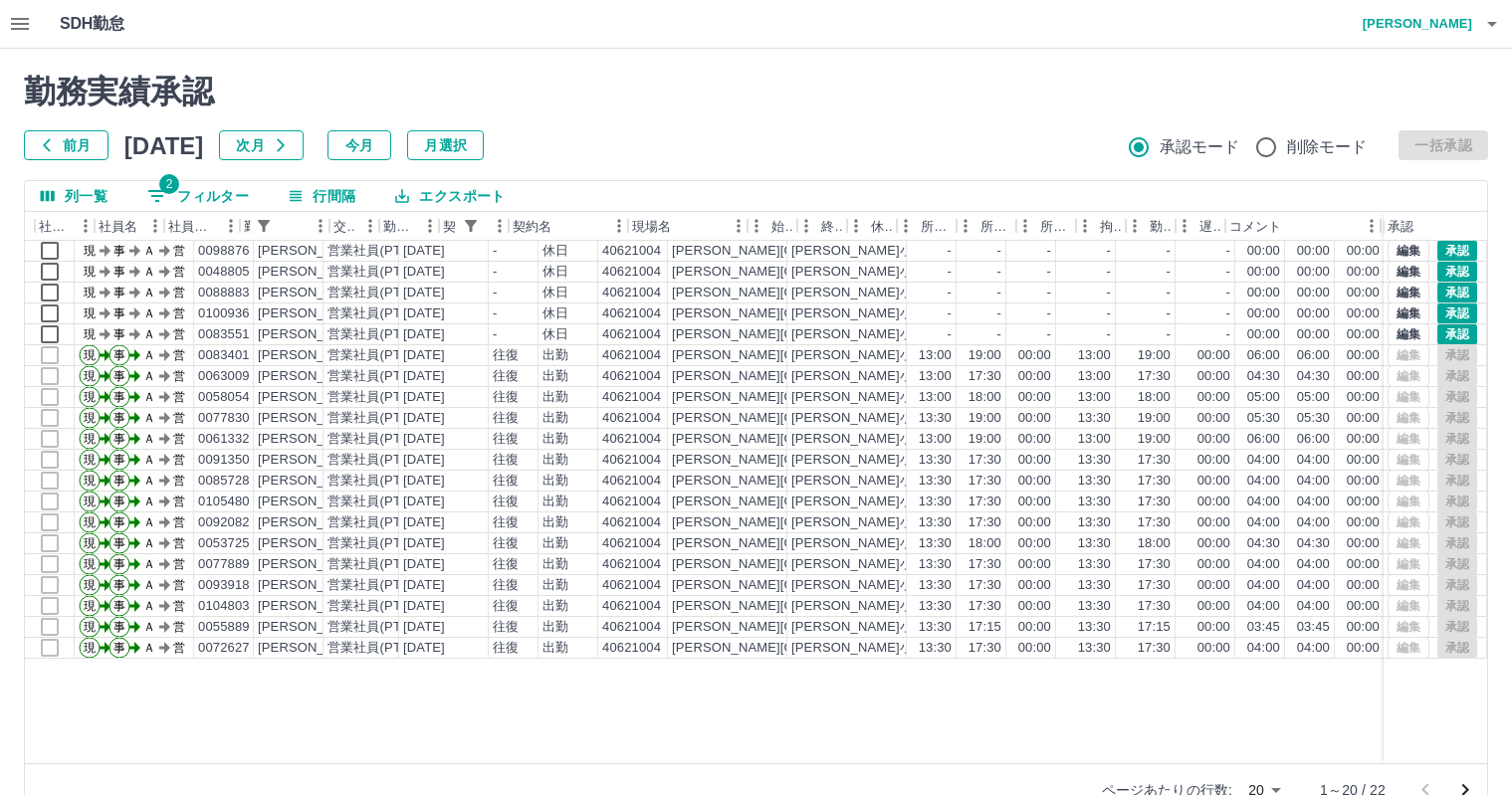 scroll, scrollTop: 46, scrollLeft: 0, axis: vertical 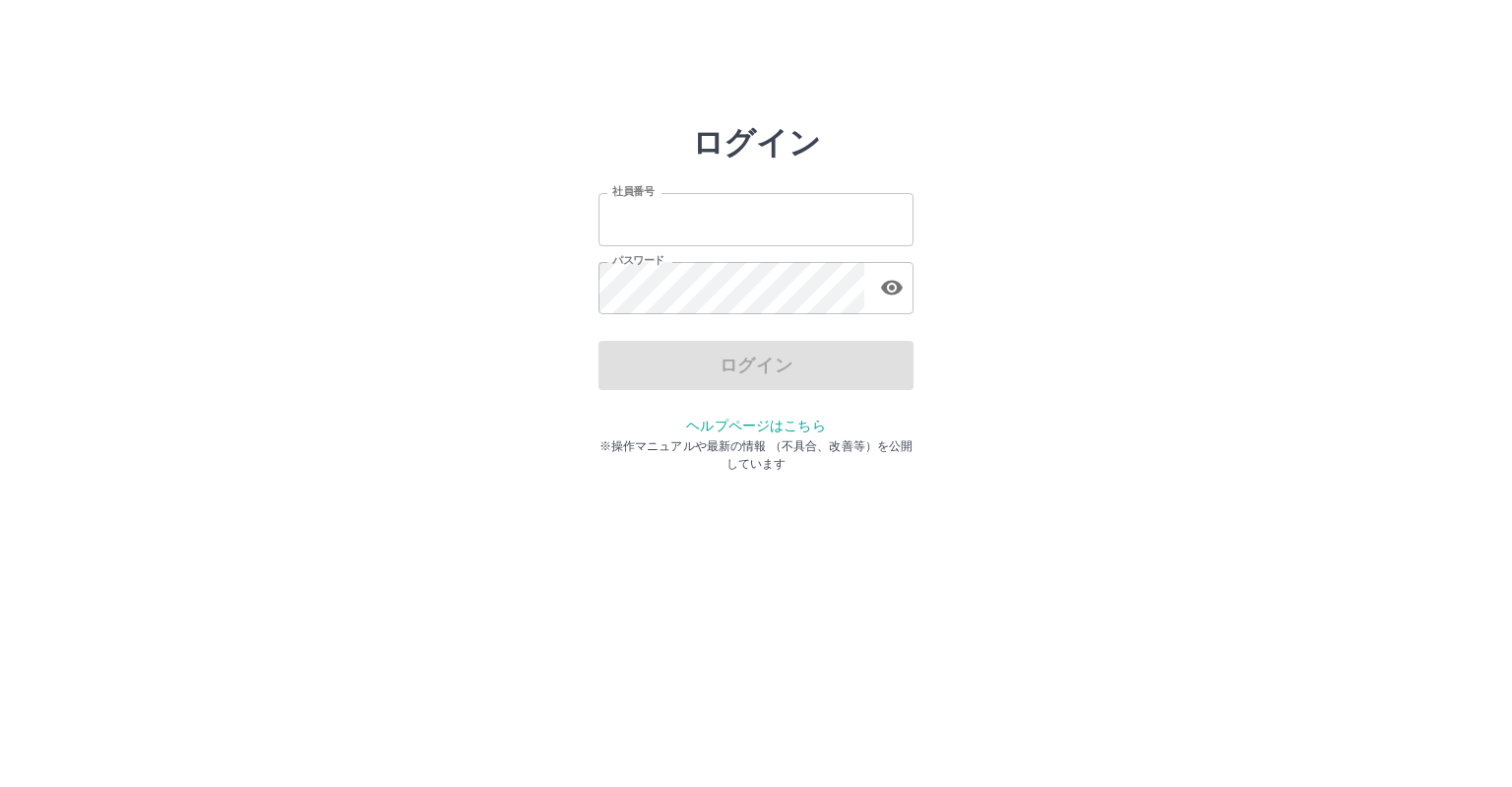 type on "*******" 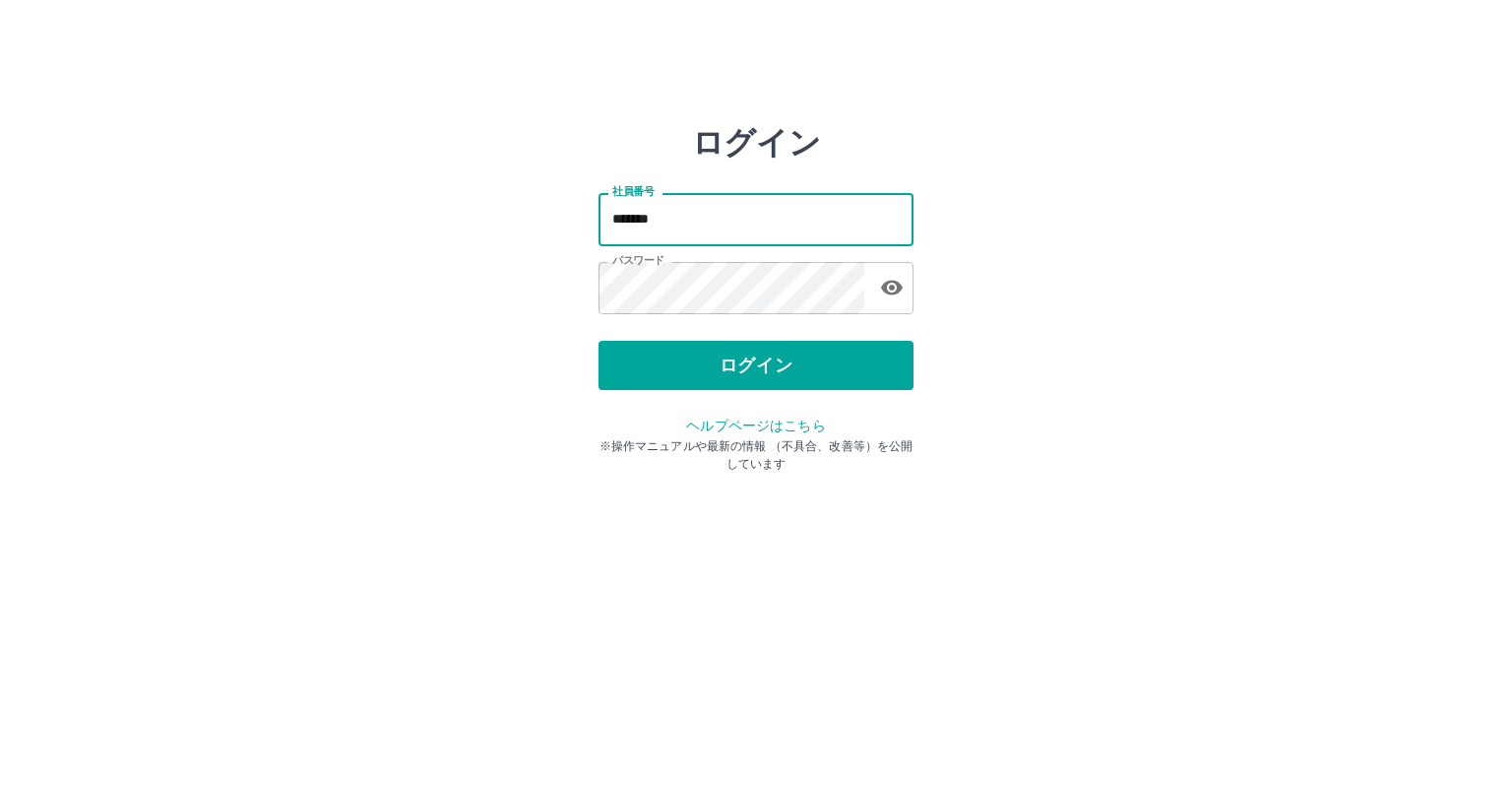 click on "*******" at bounding box center (756, 219) 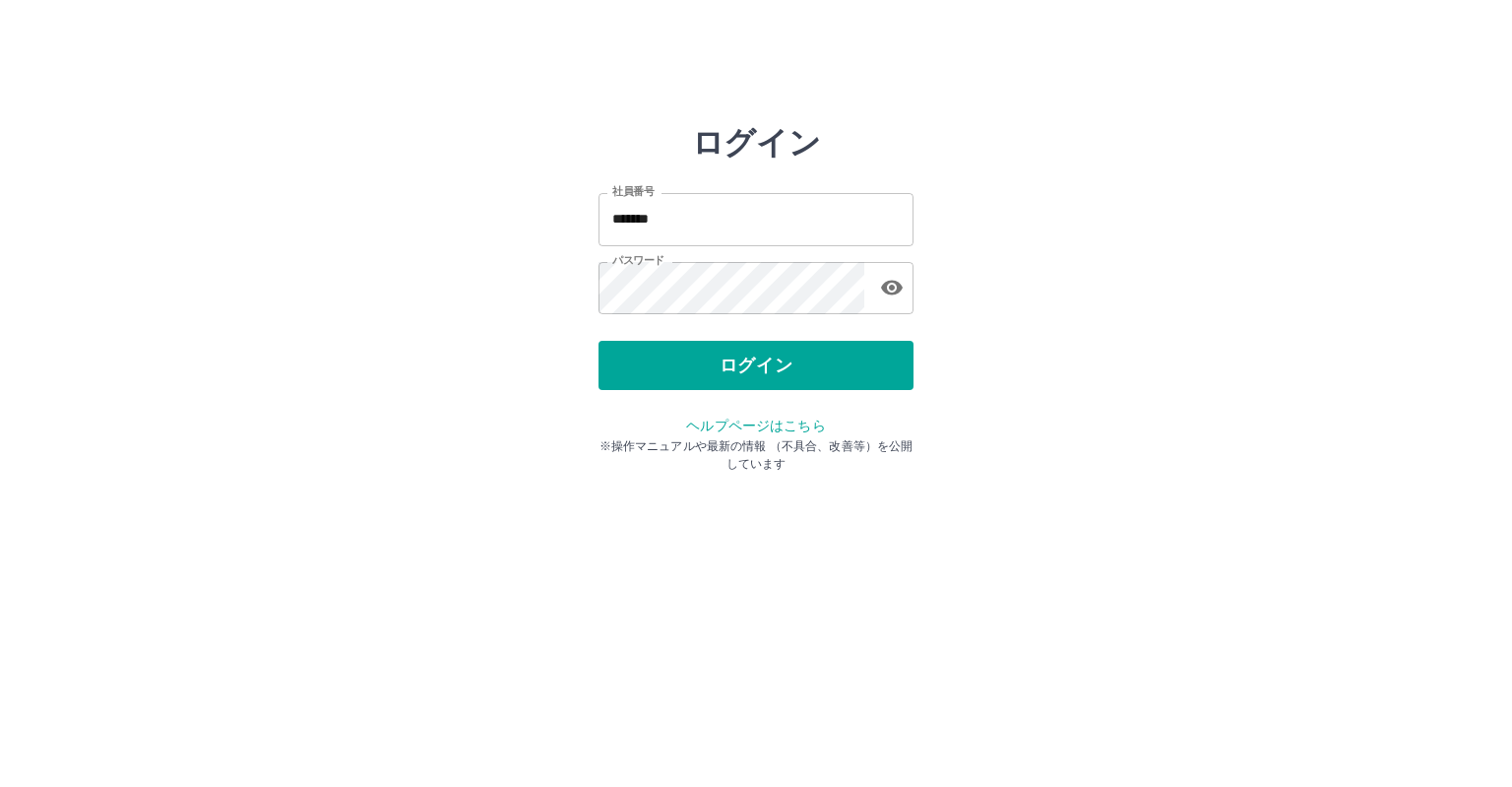 click on "ログイン 社員番号 ******* 社員番号 パスワード パスワード ログイン ヘルプページはこちら ※操作マニュアルや最新の情報 （不具合、改善等）を公開しています" at bounding box center (756, 220) 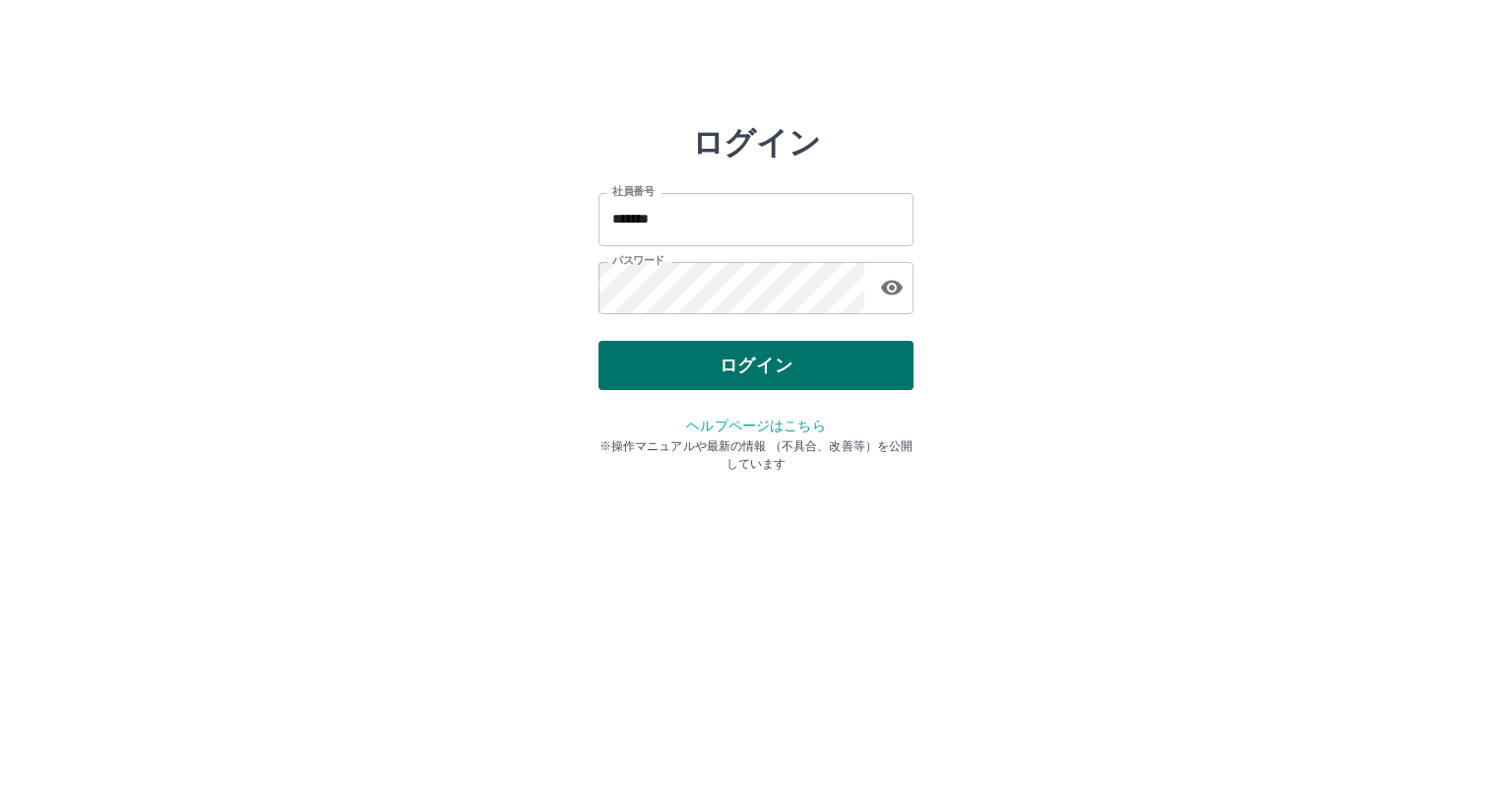 click on "ログイン" at bounding box center (756, 365) 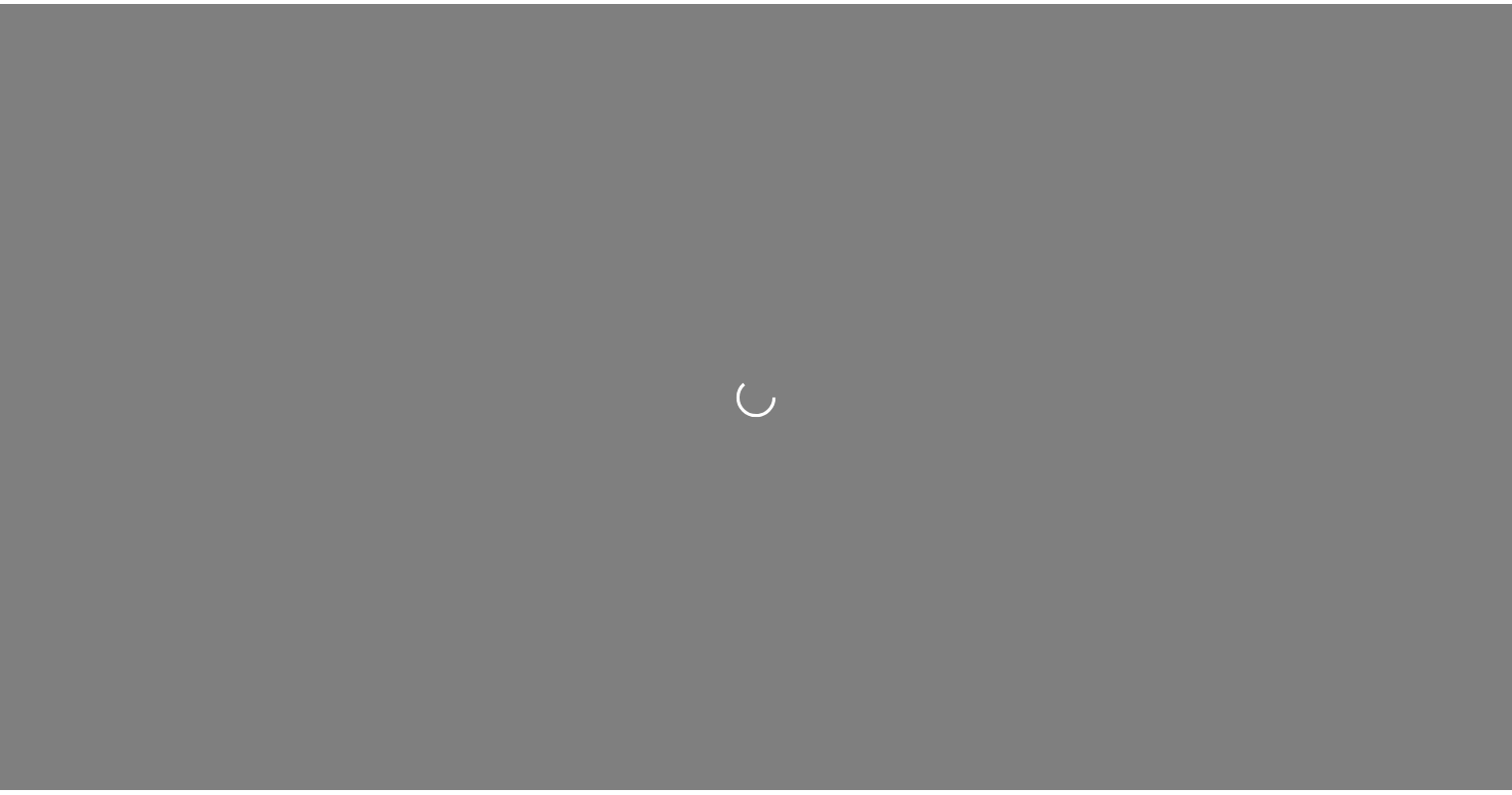 scroll, scrollTop: 0, scrollLeft: 0, axis: both 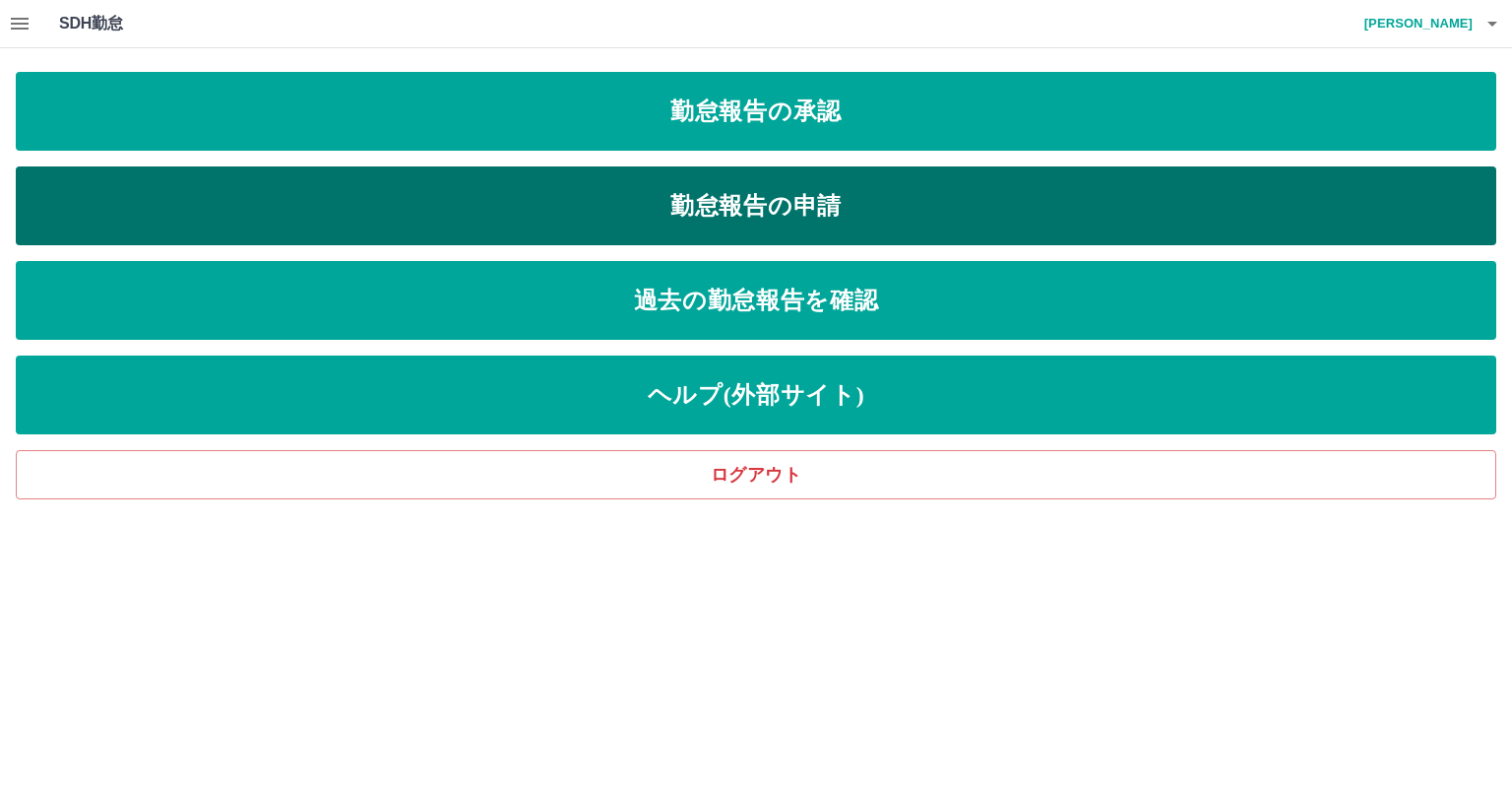 click on "勤怠報告の申請" at bounding box center (756, 206) 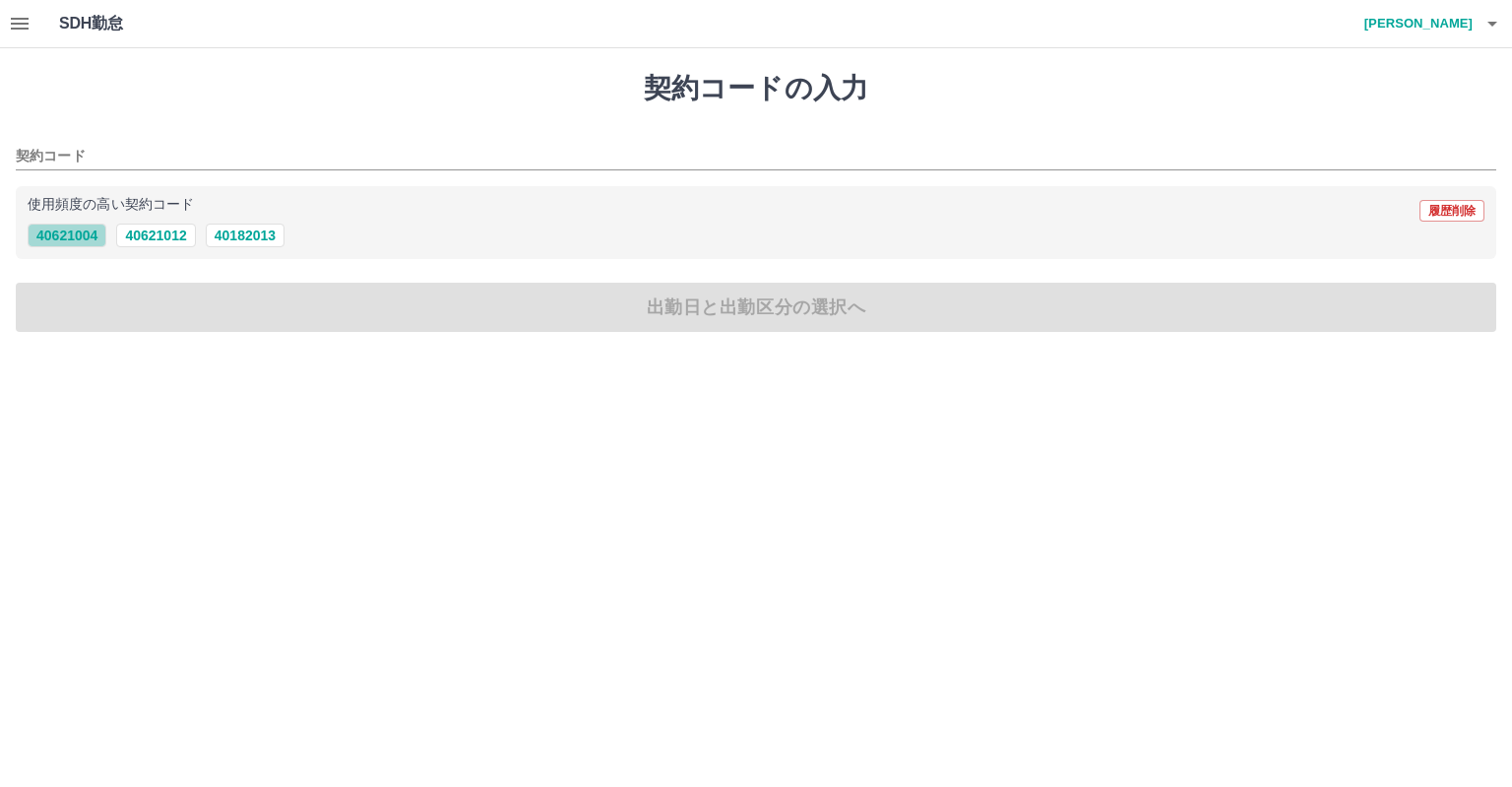 click on "40621004" at bounding box center (67, 235) 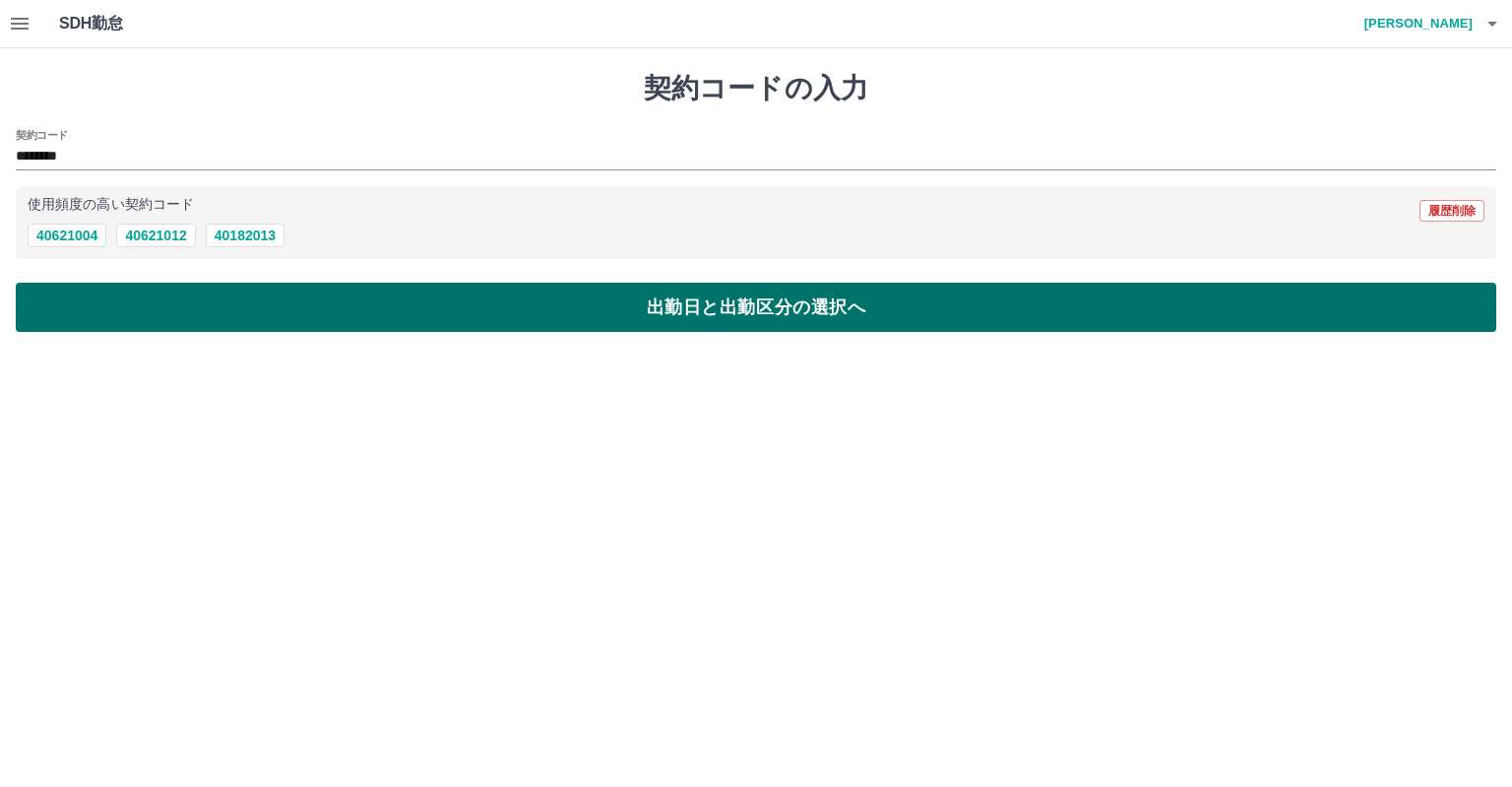 click on "出勤日と出勤区分の選択へ" at bounding box center (756, 307) 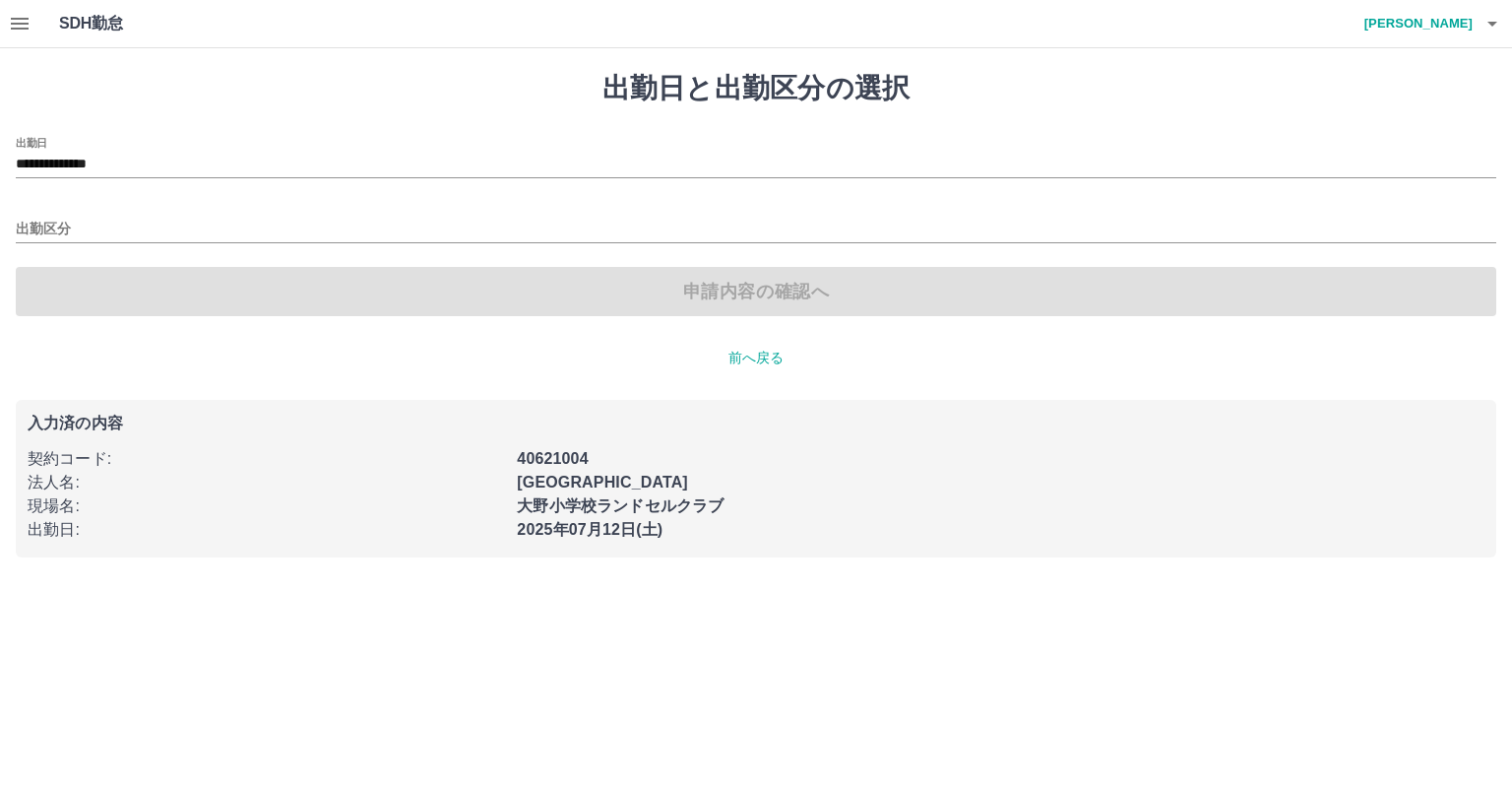 click on "**********" at bounding box center (756, 158) 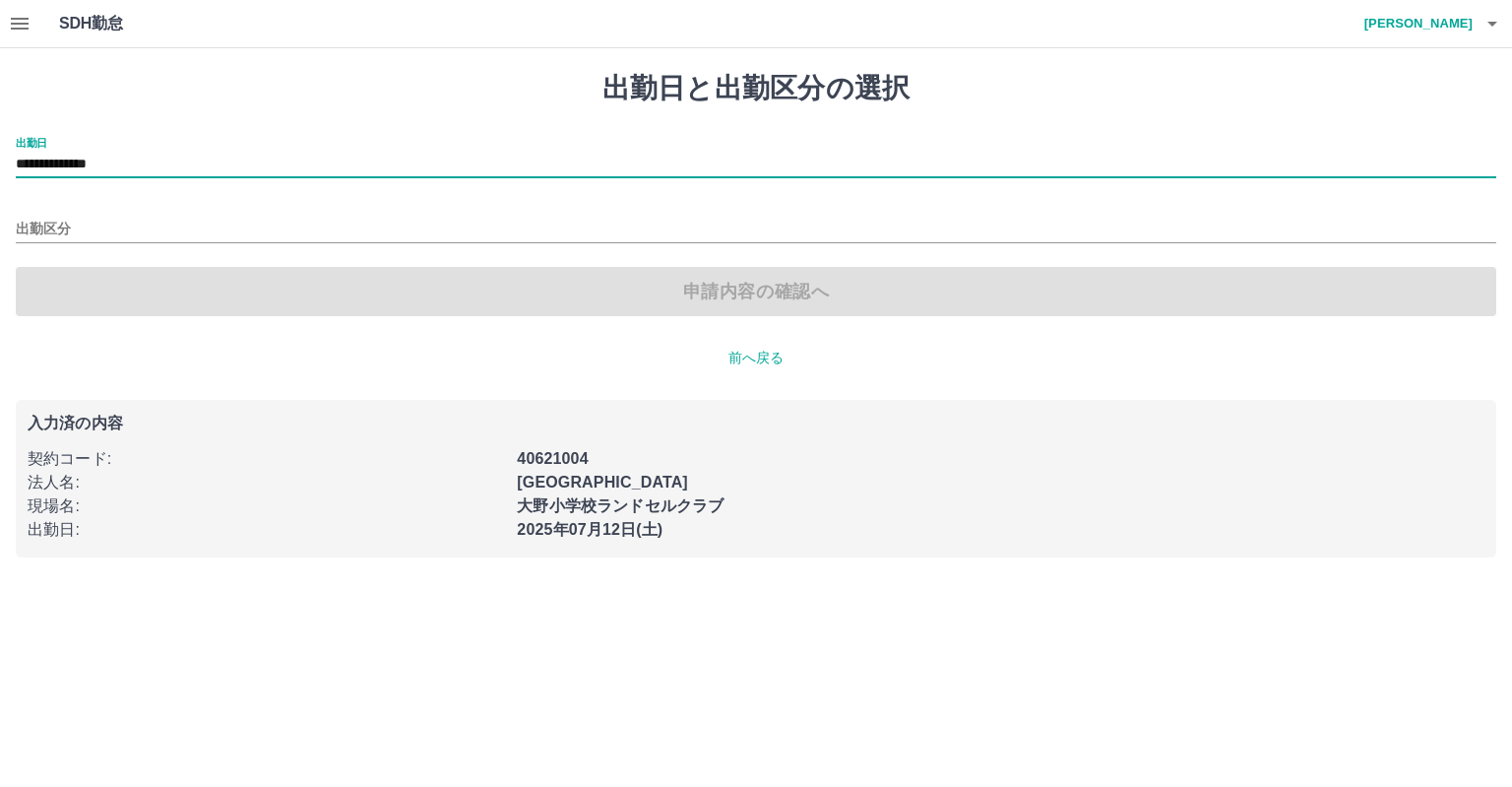 click on "**********" at bounding box center (756, 164) 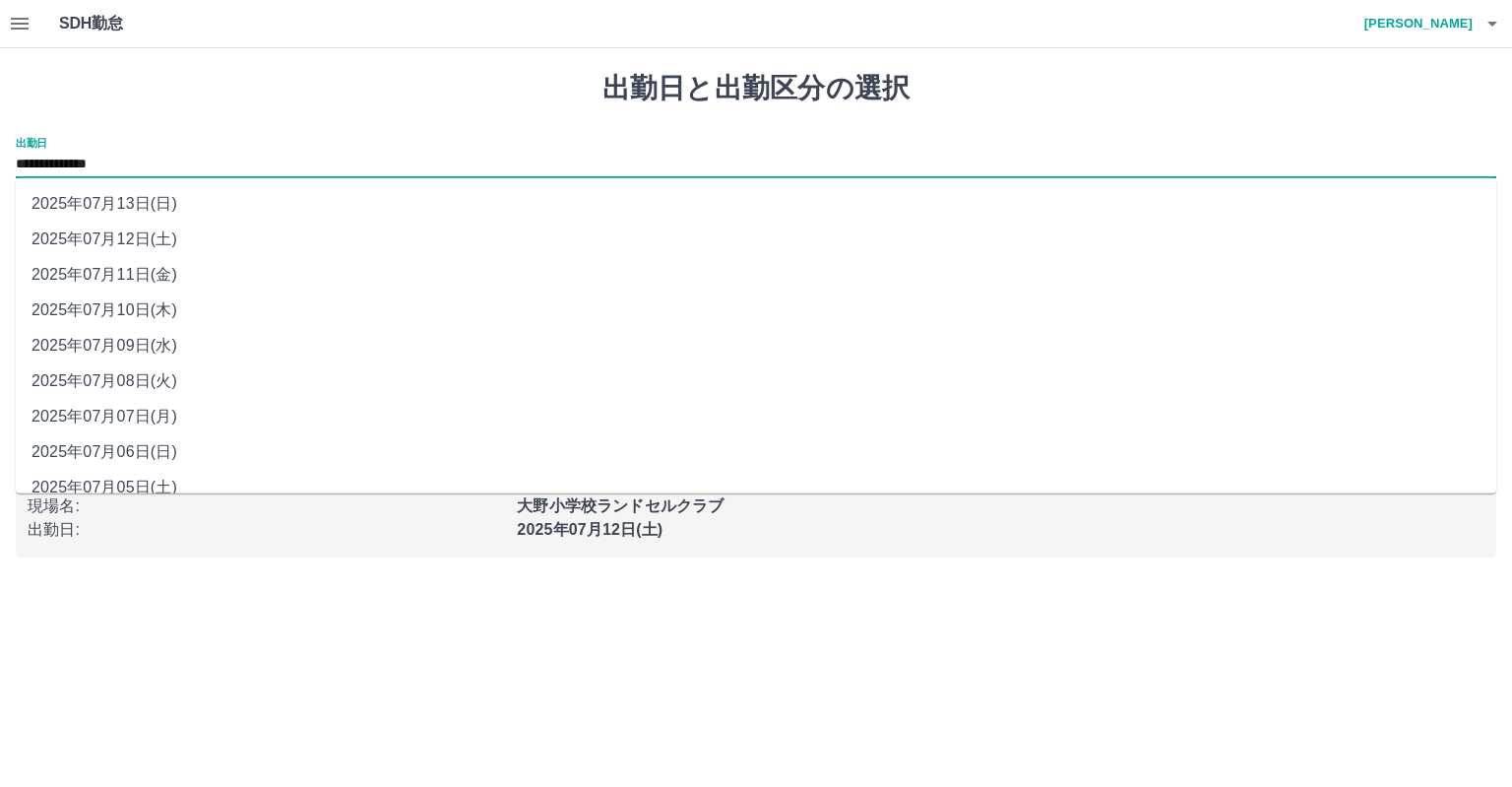 click on "出勤日と出勤区分の選択" at bounding box center [756, 89] 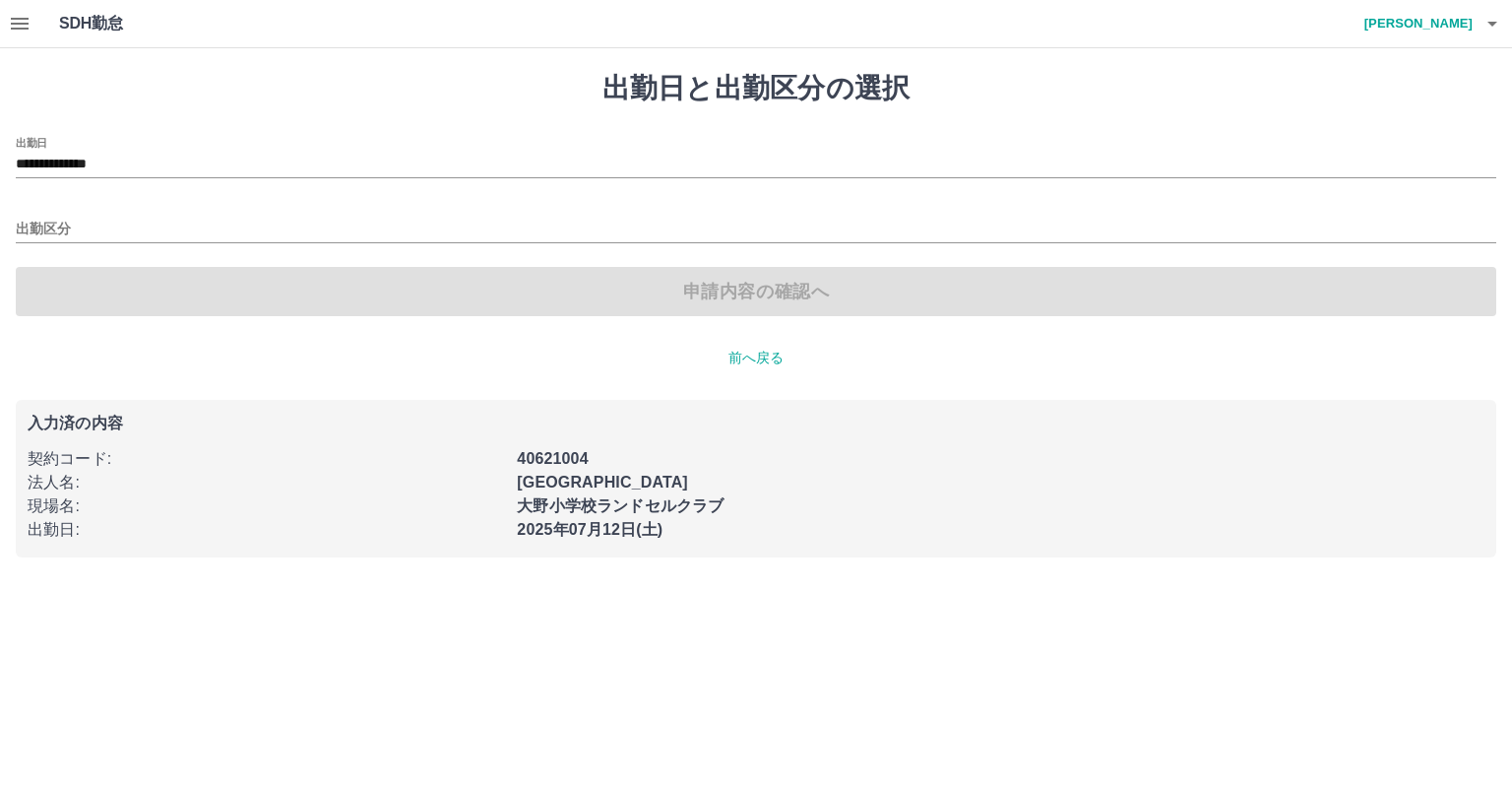 click on "出勤区分" at bounding box center (756, 223) 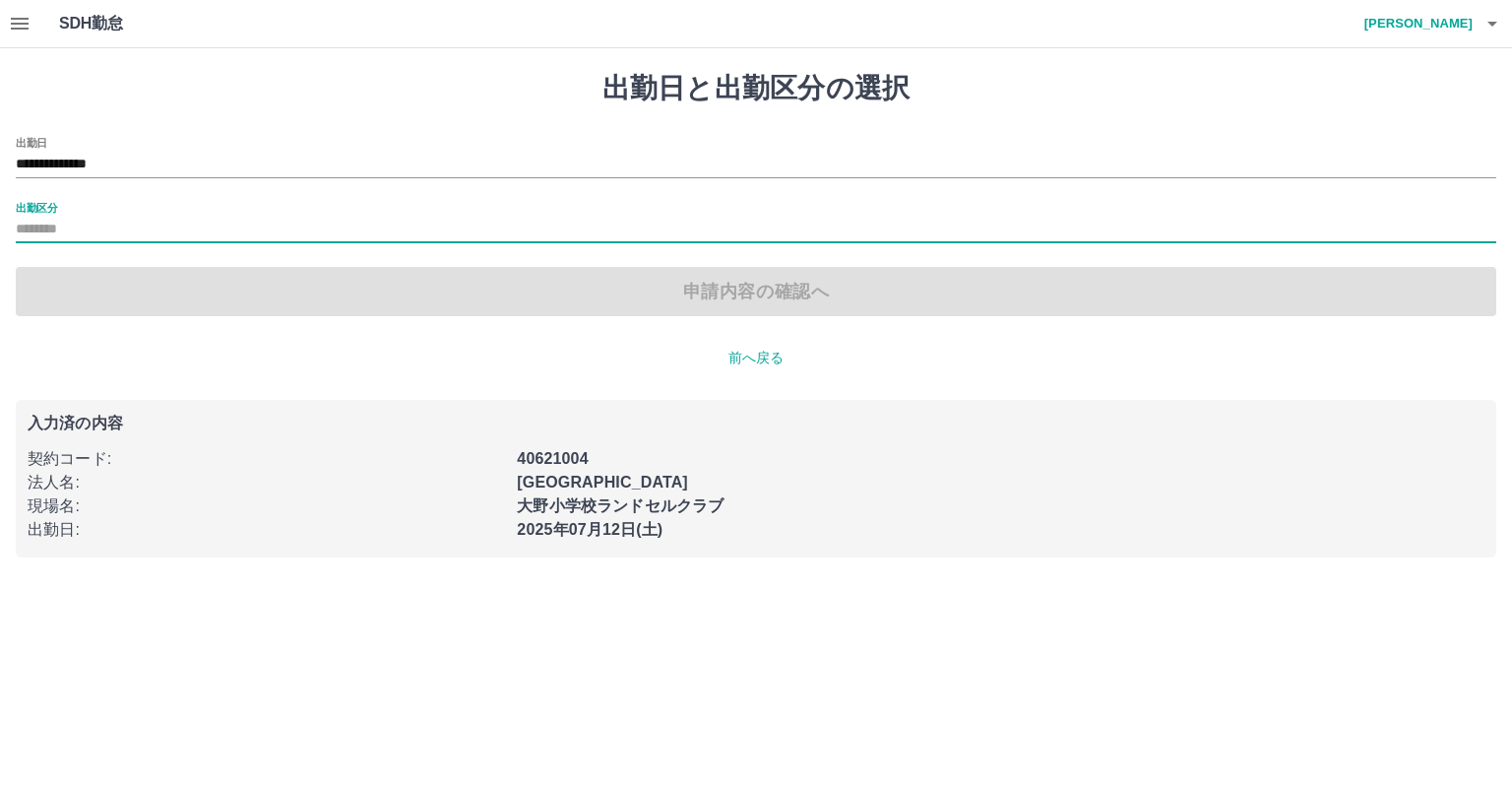 click on "出勤区分" at bounding box center [756, 230] 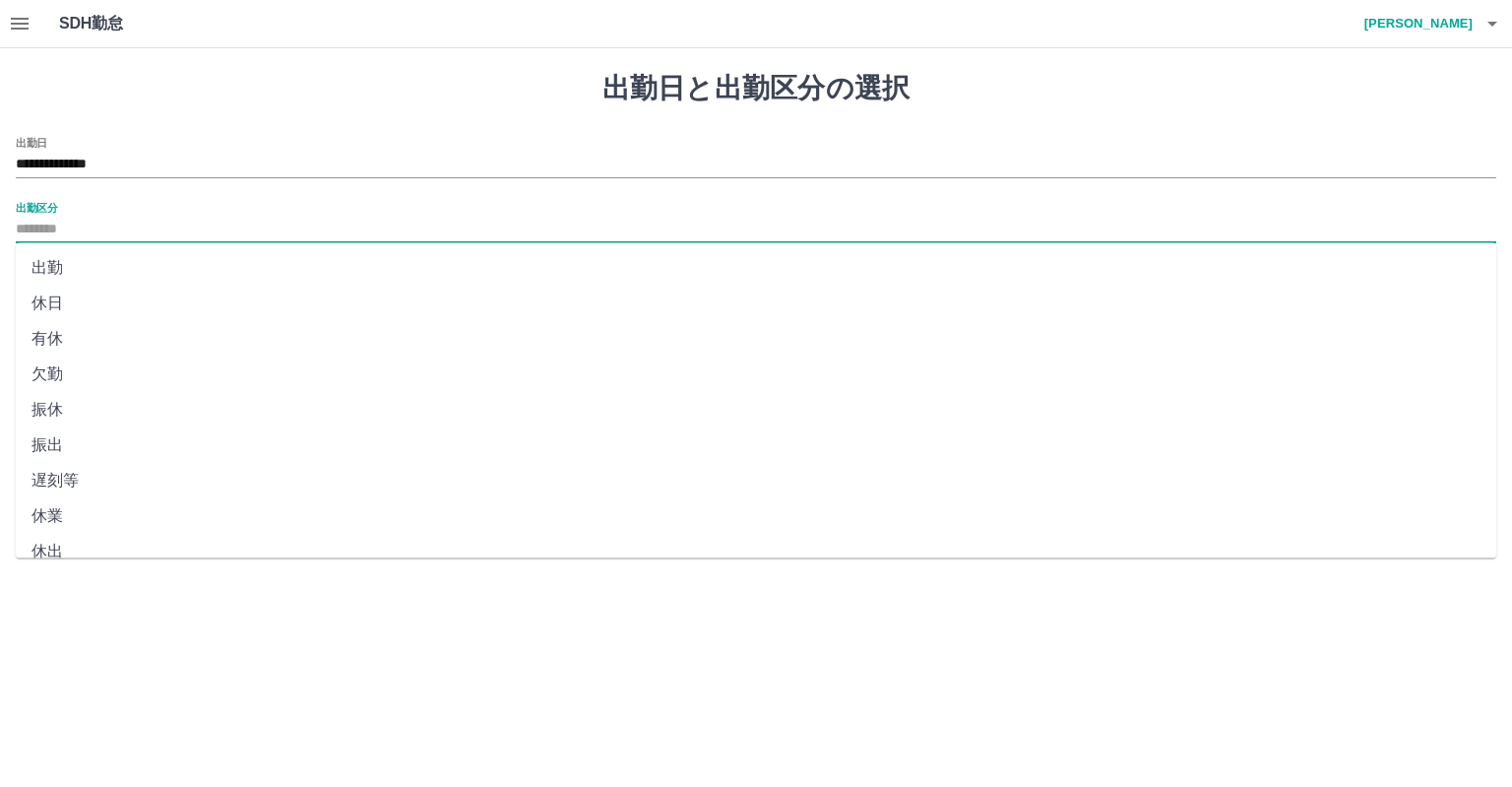 click on "出勤" at bounding box center (756, 268) 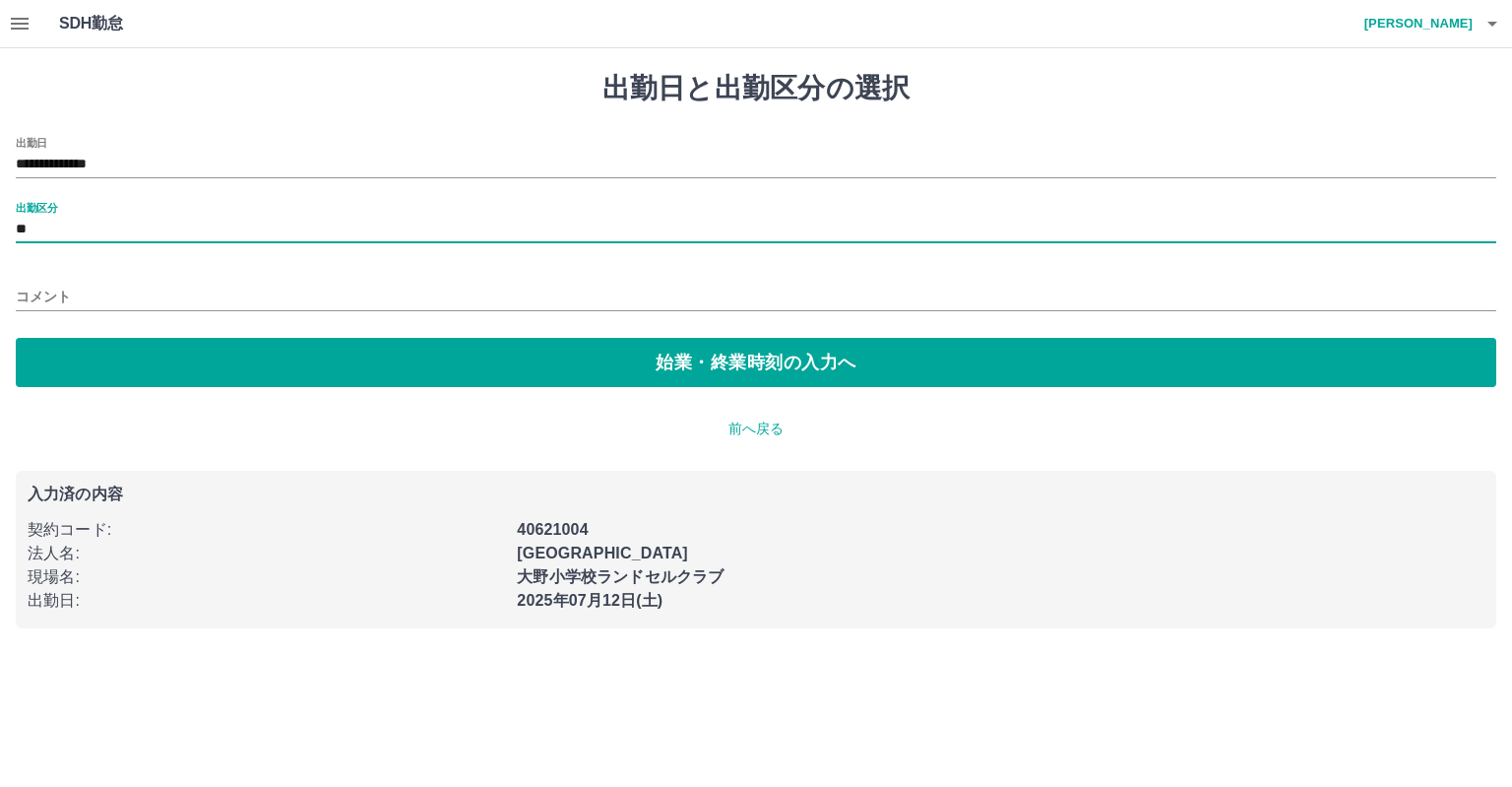 click on "コメント" at bounding box center (756, 296) 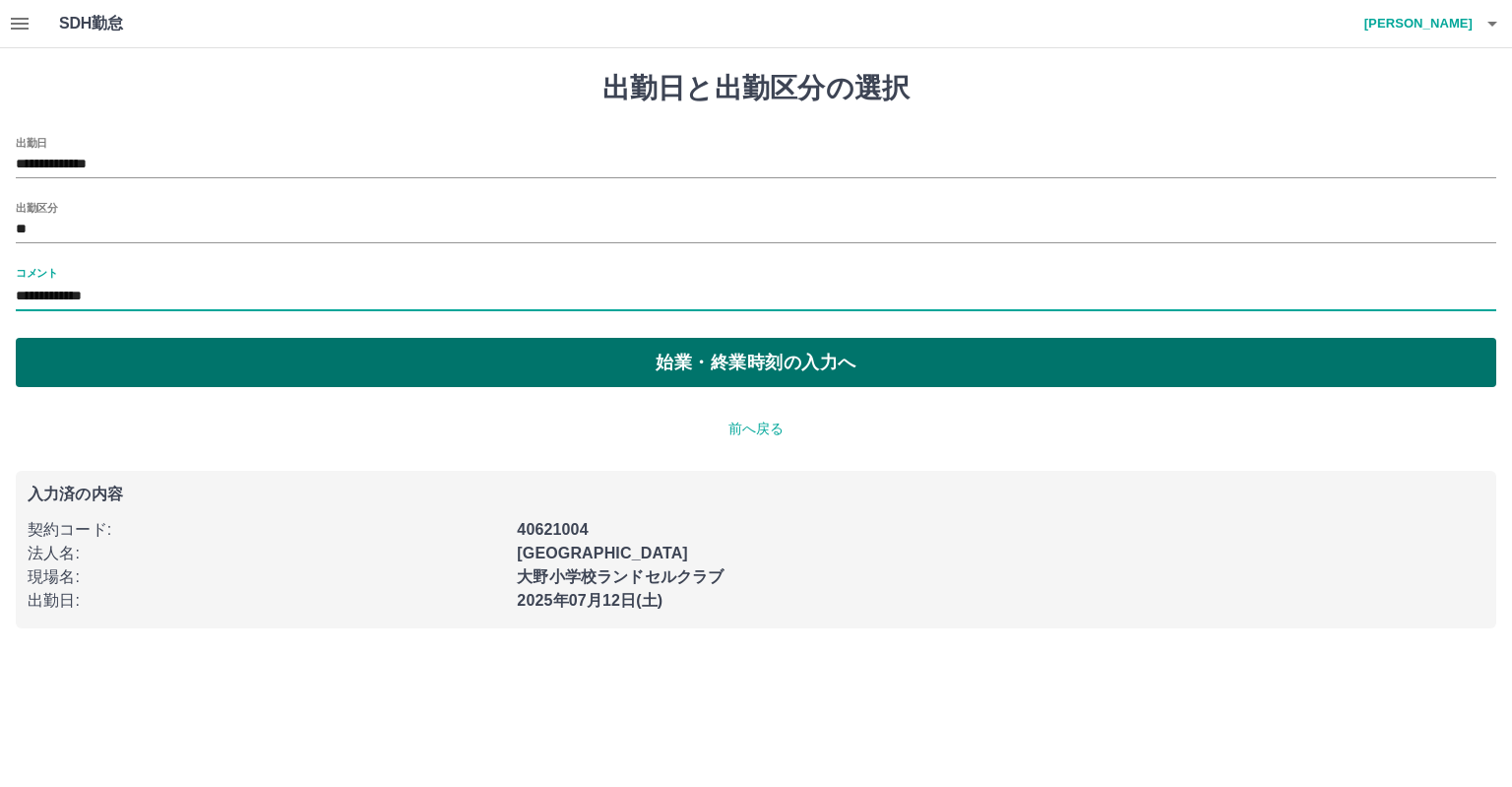 type on "**********" 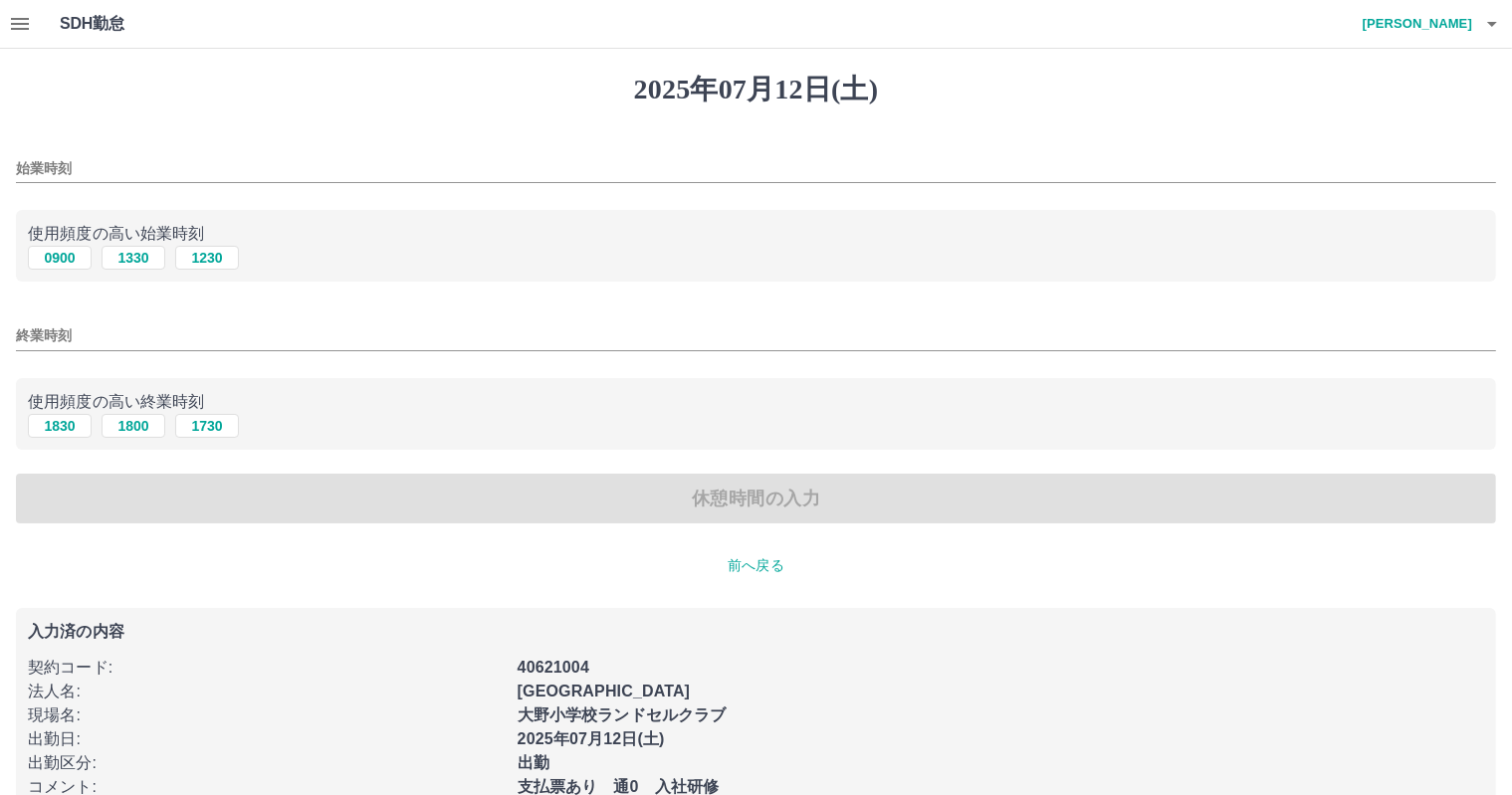 click on "始業時刻" at bounding box center (756, 162) 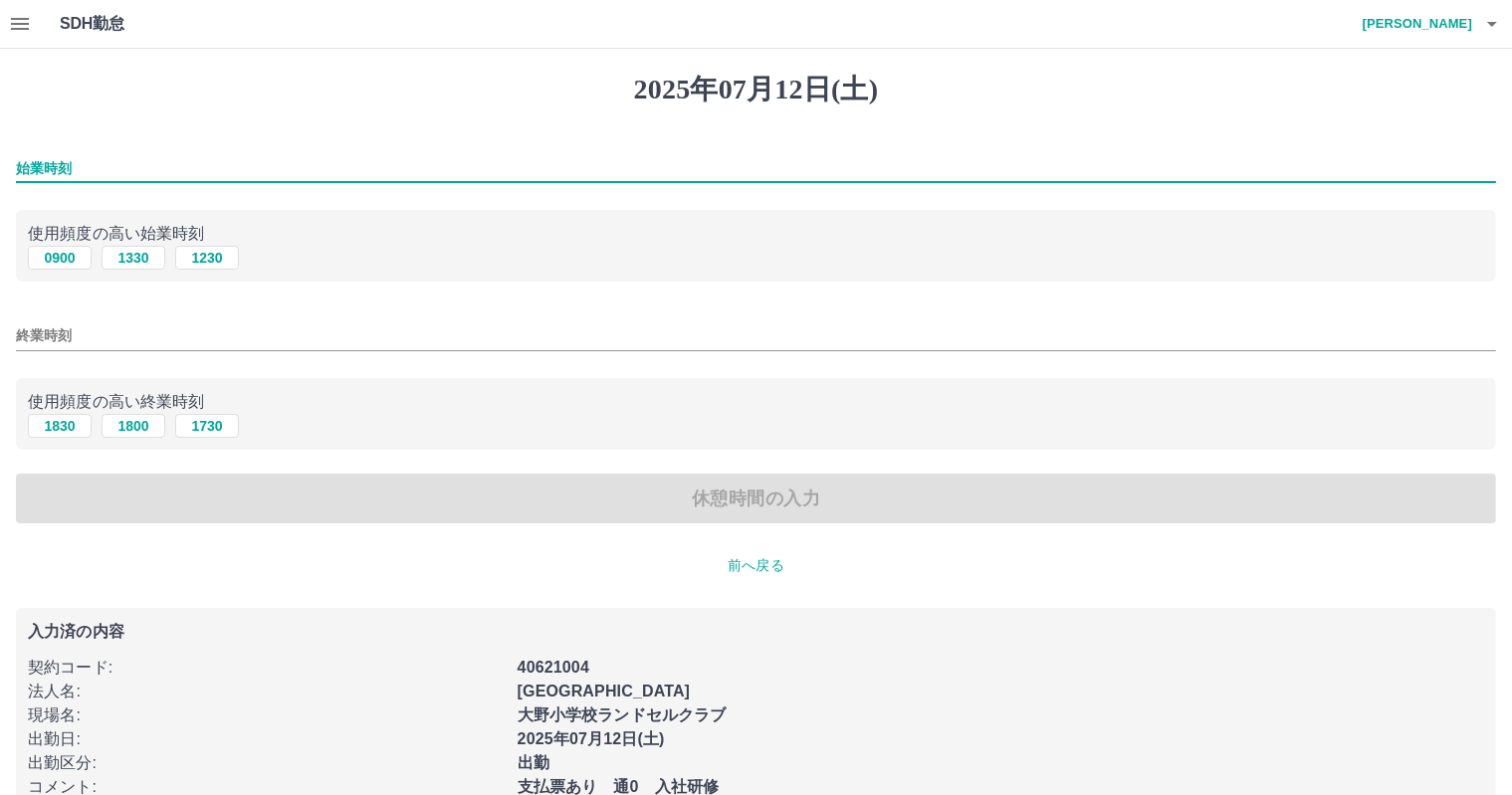 click on "始業時刻" at bounding box center (756, 168) 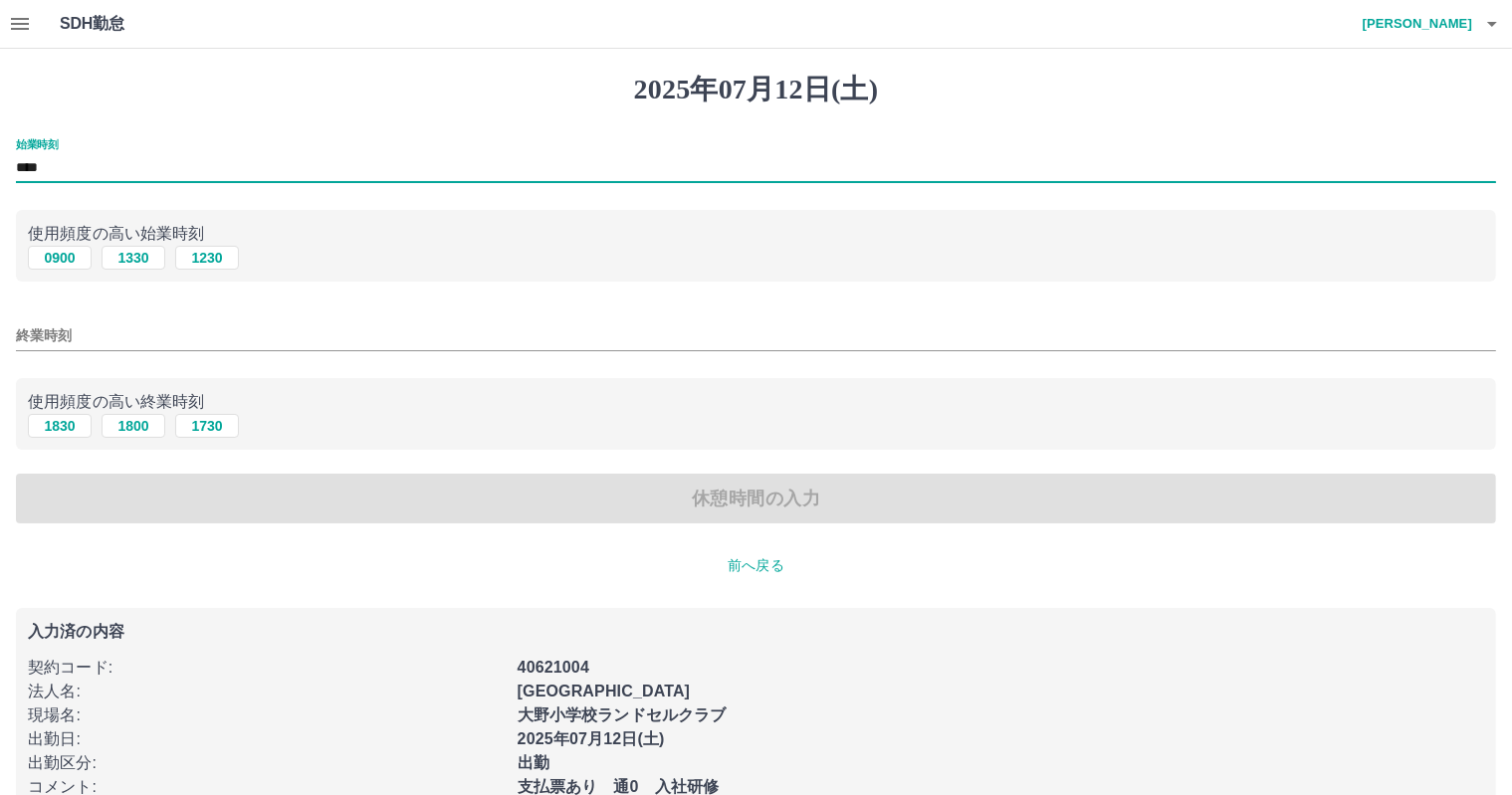 type on "****" 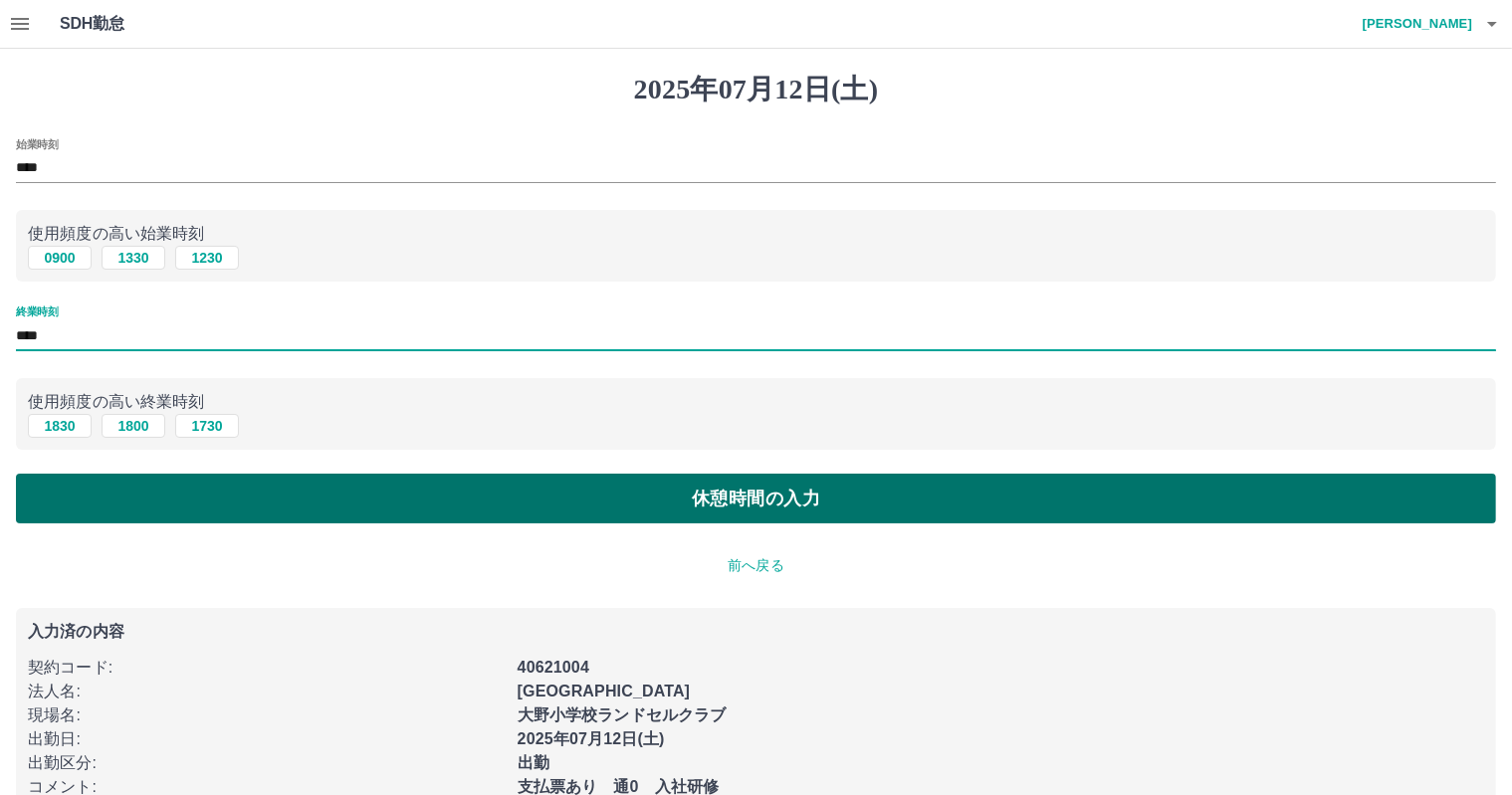 type on "****" 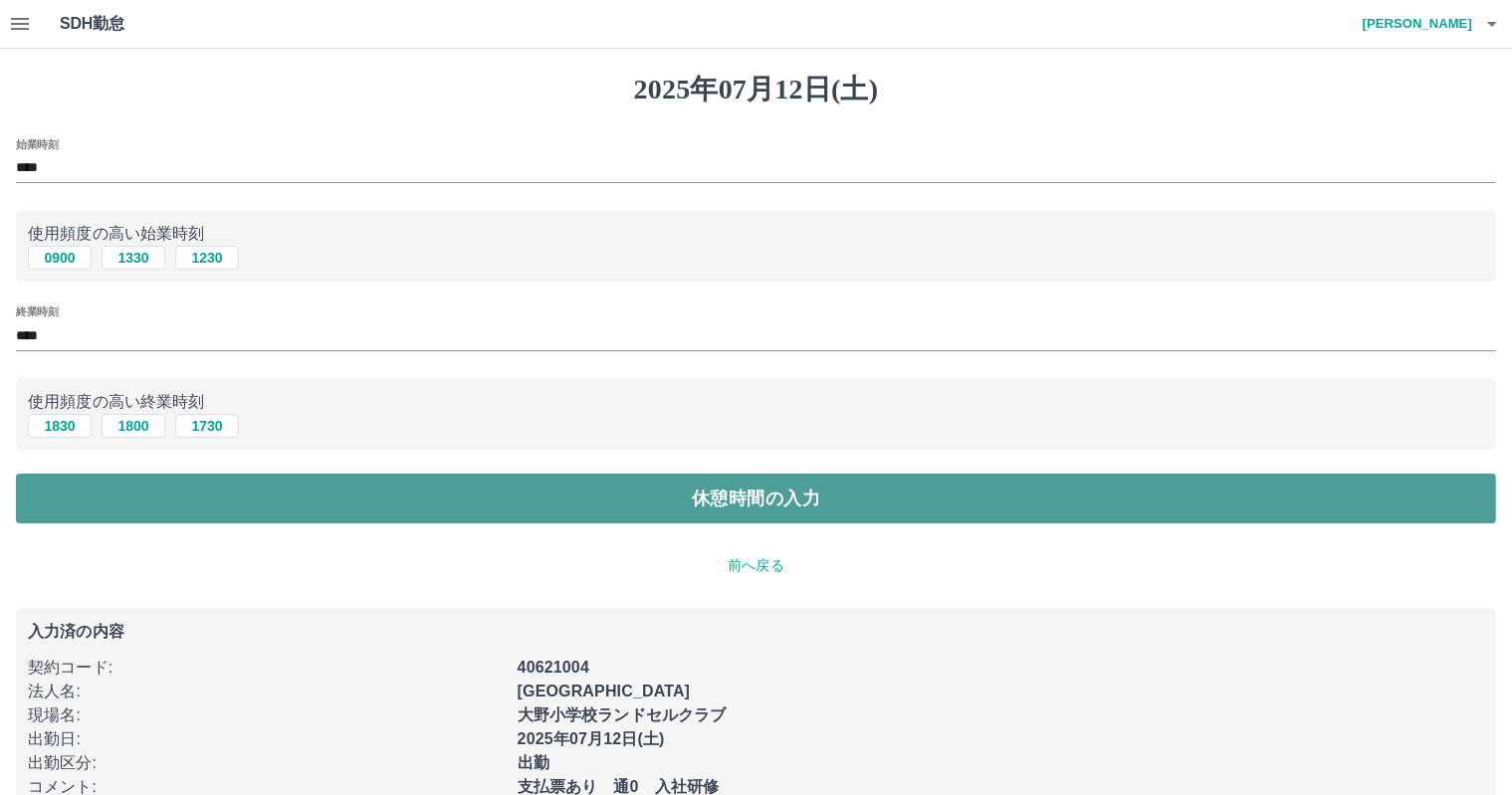 click on "休憩時間の入力" at bounding box center [756, 498] 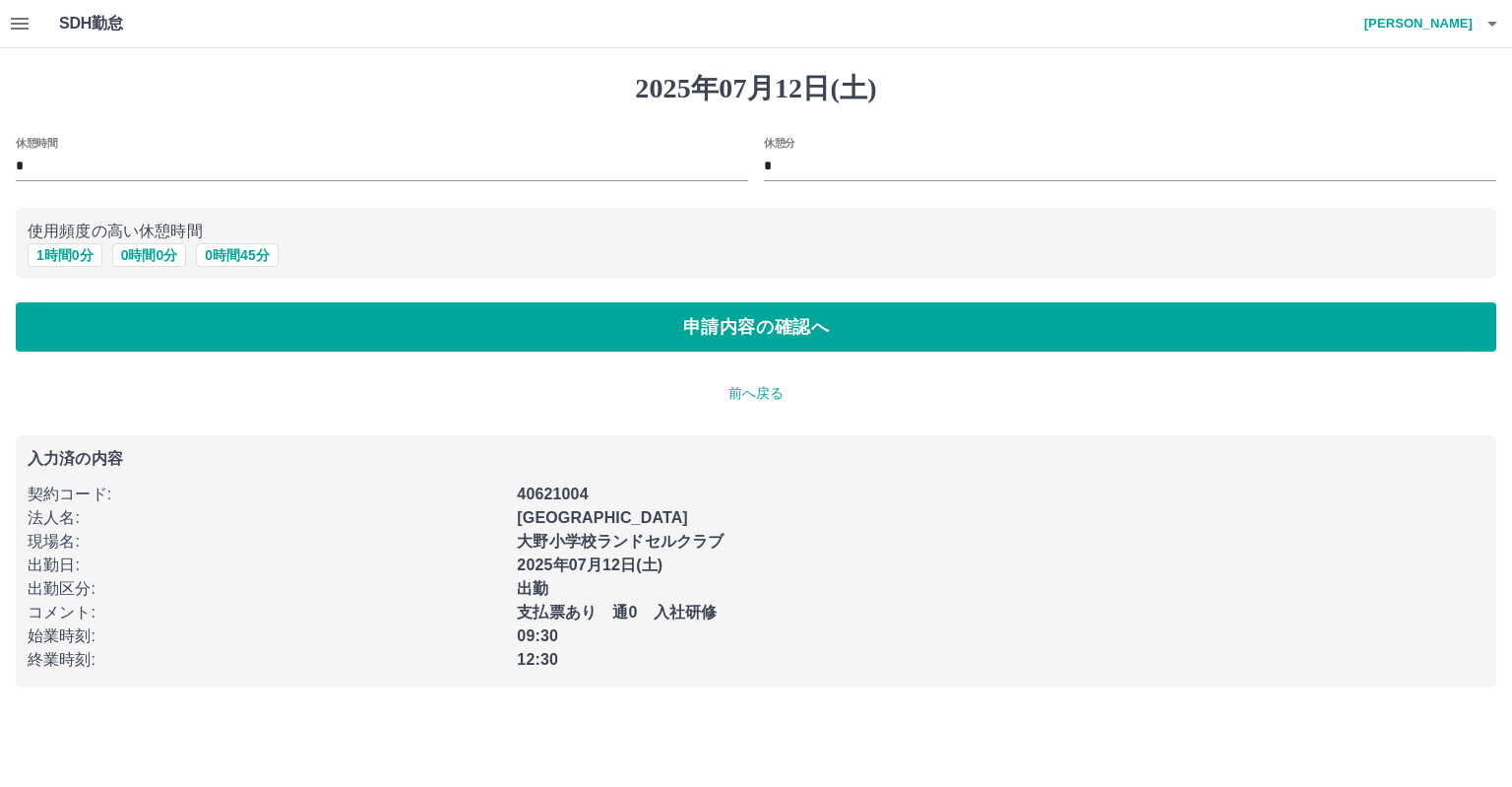 click on "*" at bounding box center [382, 166] 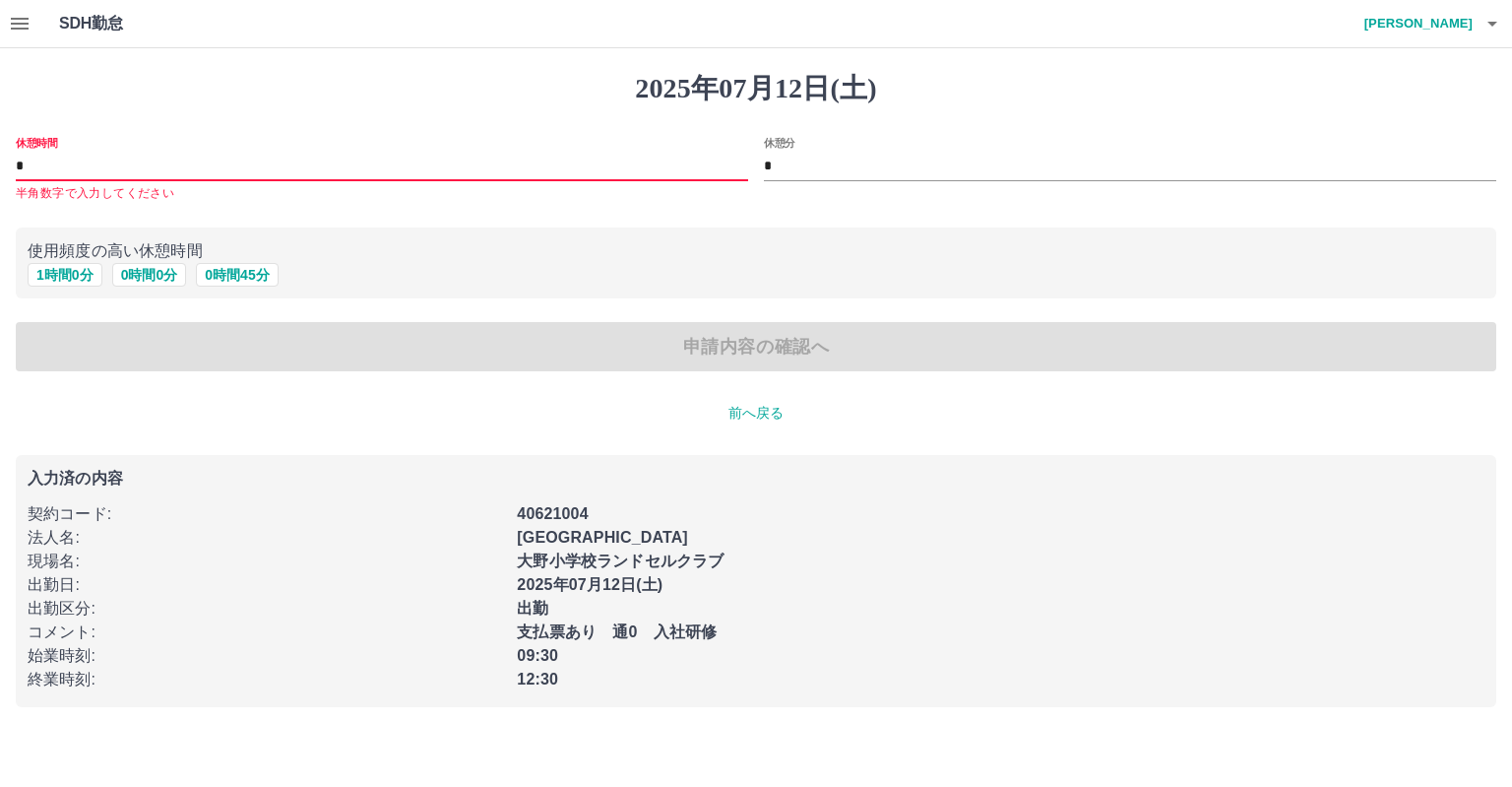 type on "*" 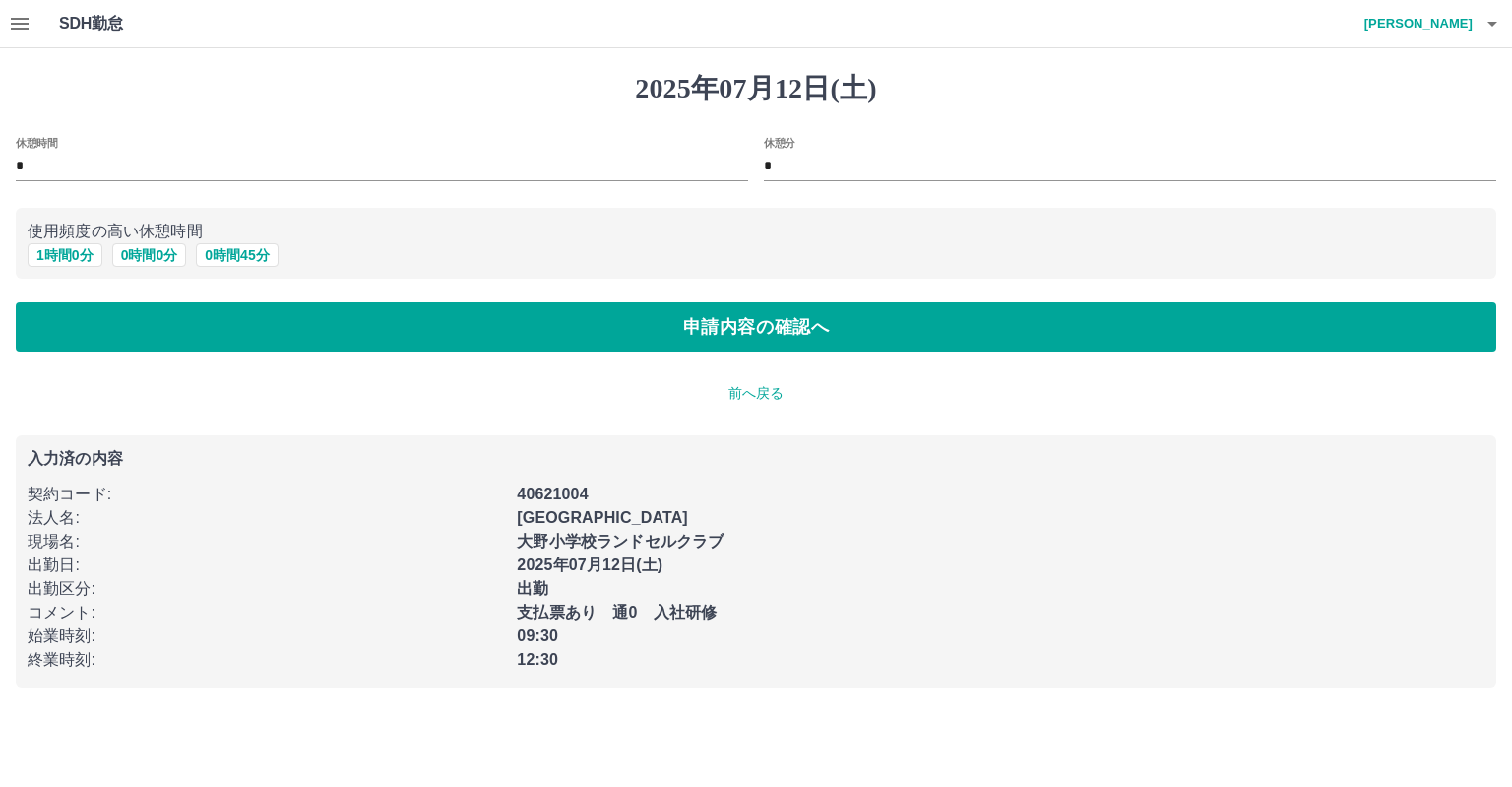 click on "休憩分" at bounding box center [780, 142] 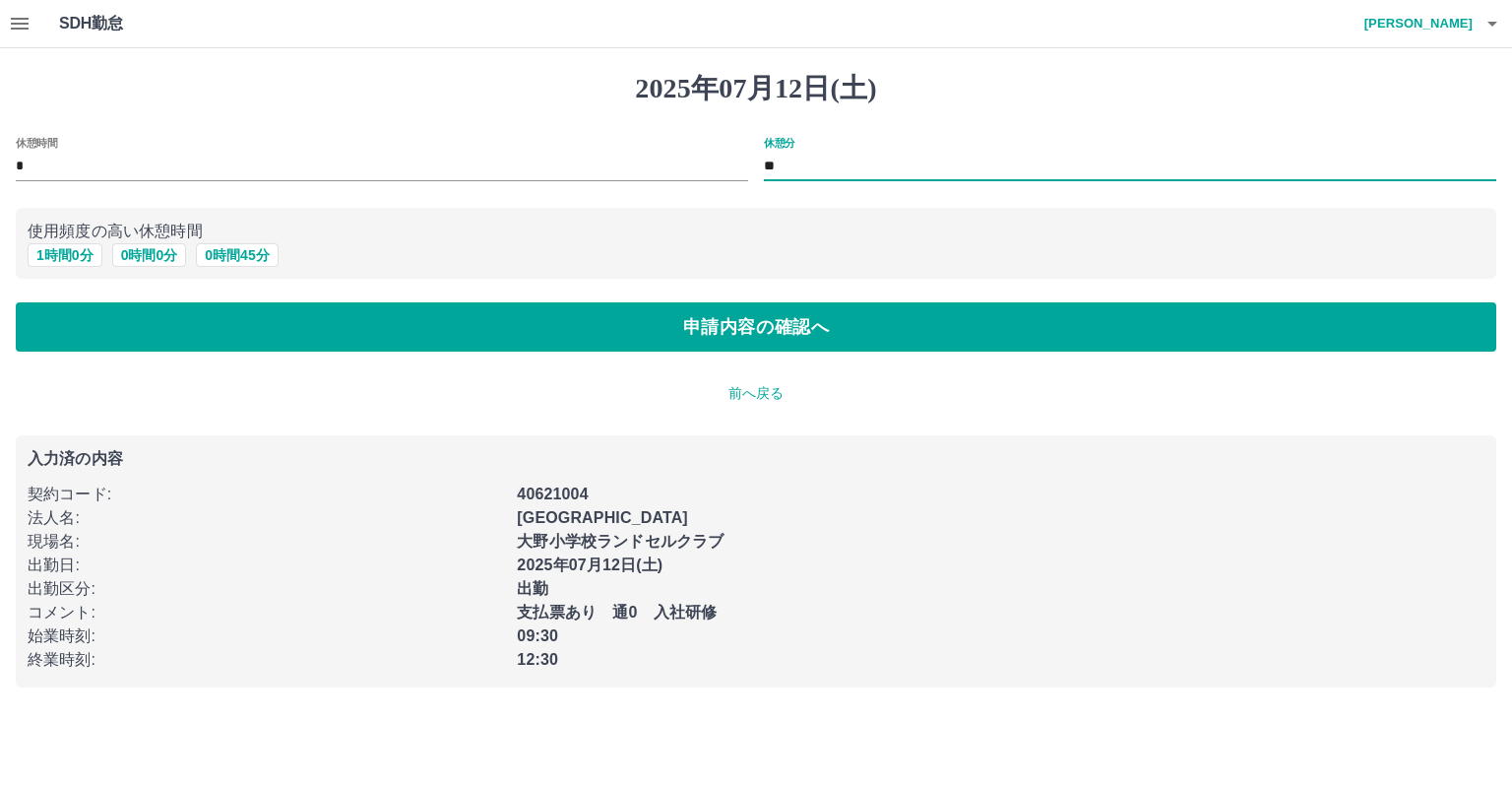 type on "*" 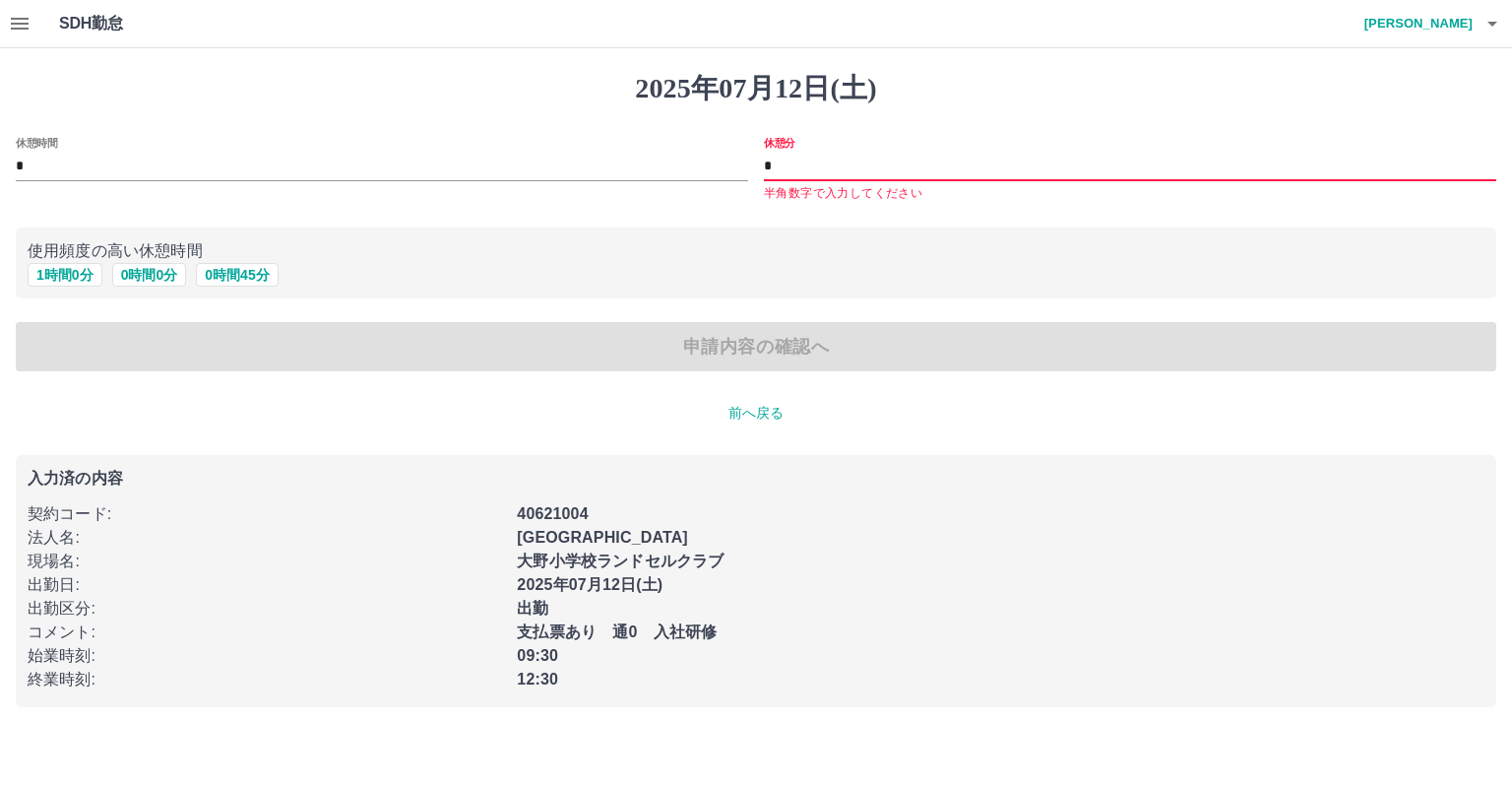 type on "*" 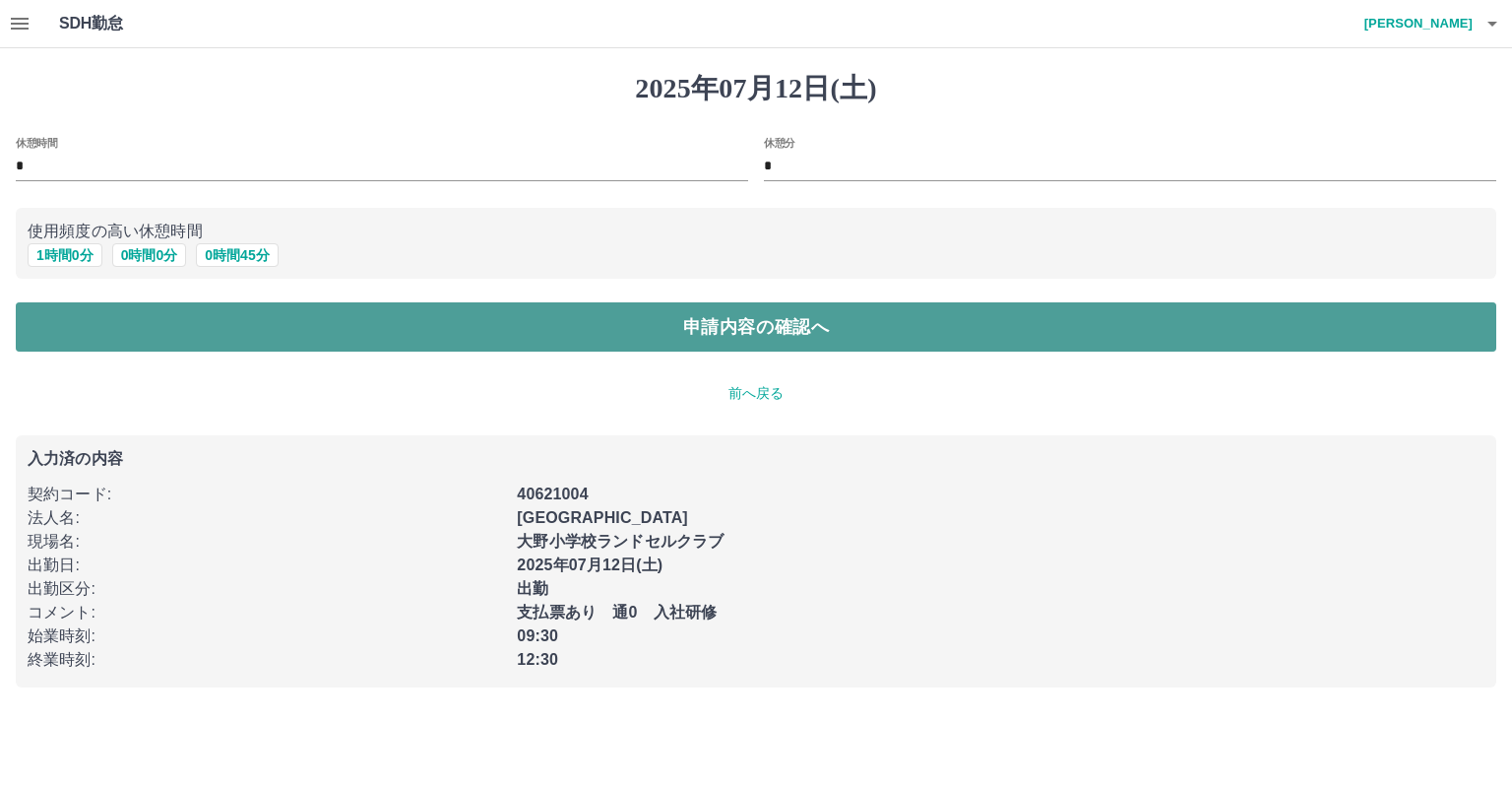 click on "申請内容の確認へ" at bounding box center [756, 327] 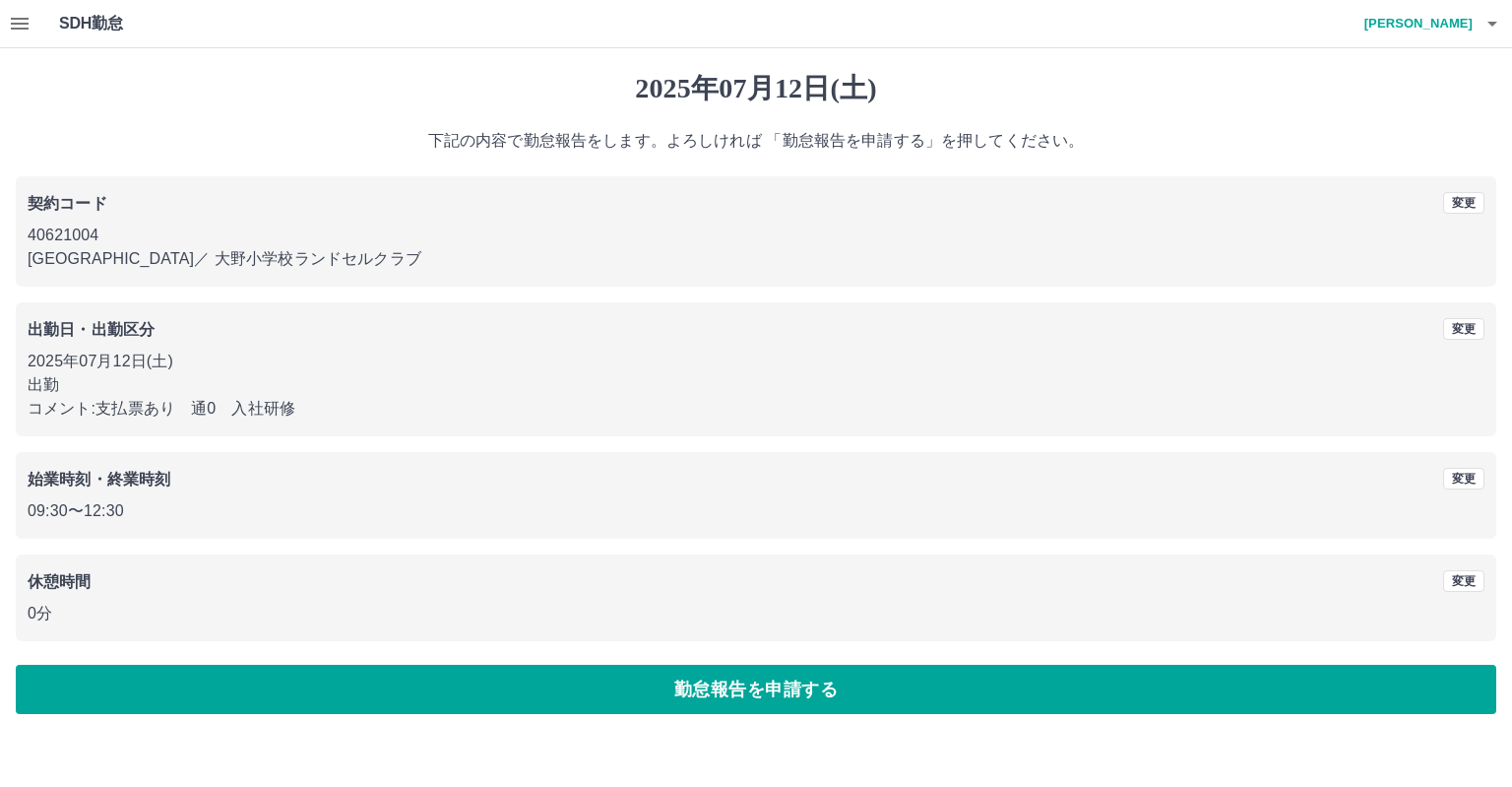 click 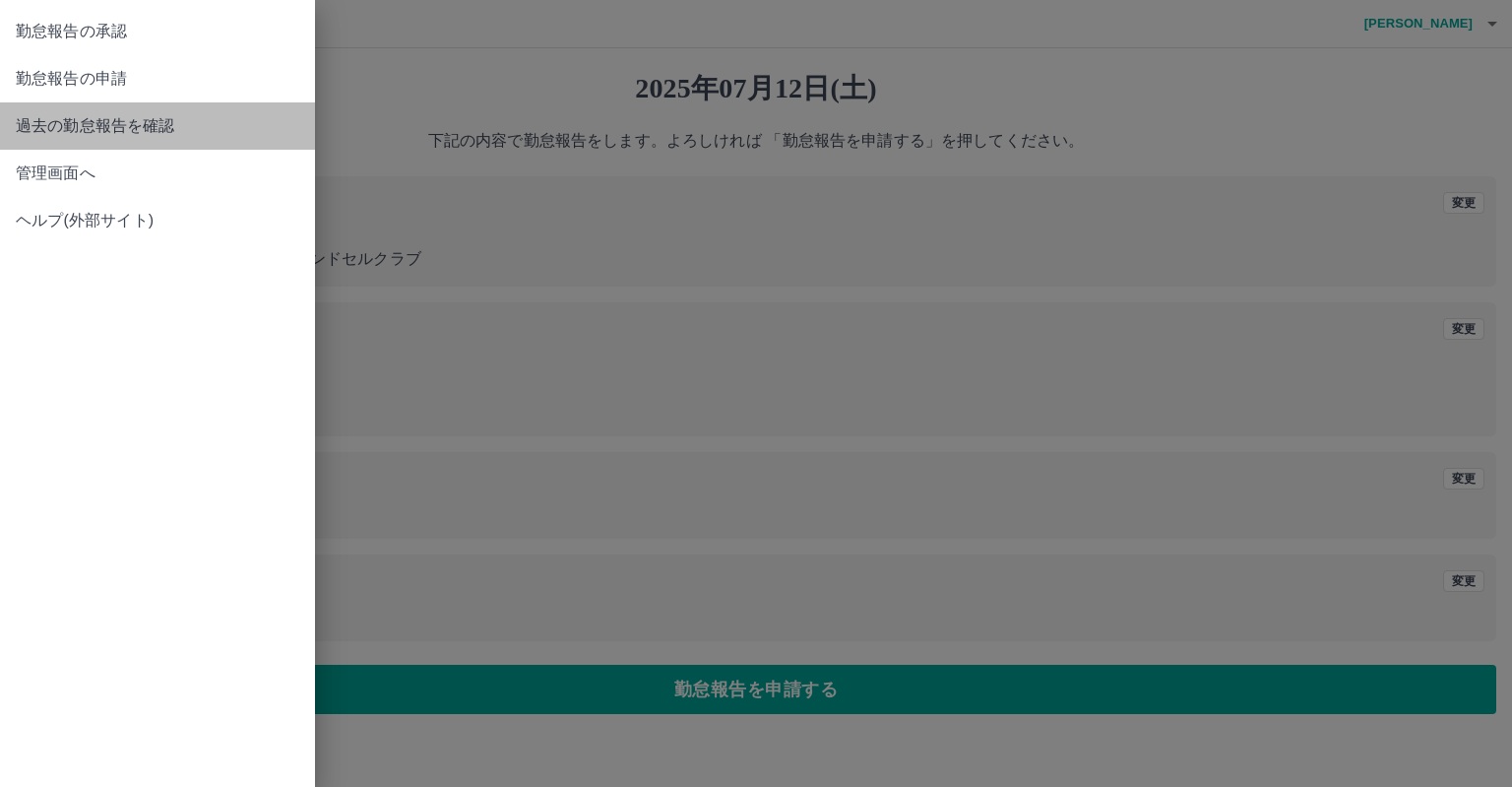 click on "過去の勤怠報告を確認" at bounding box center [158, 126] 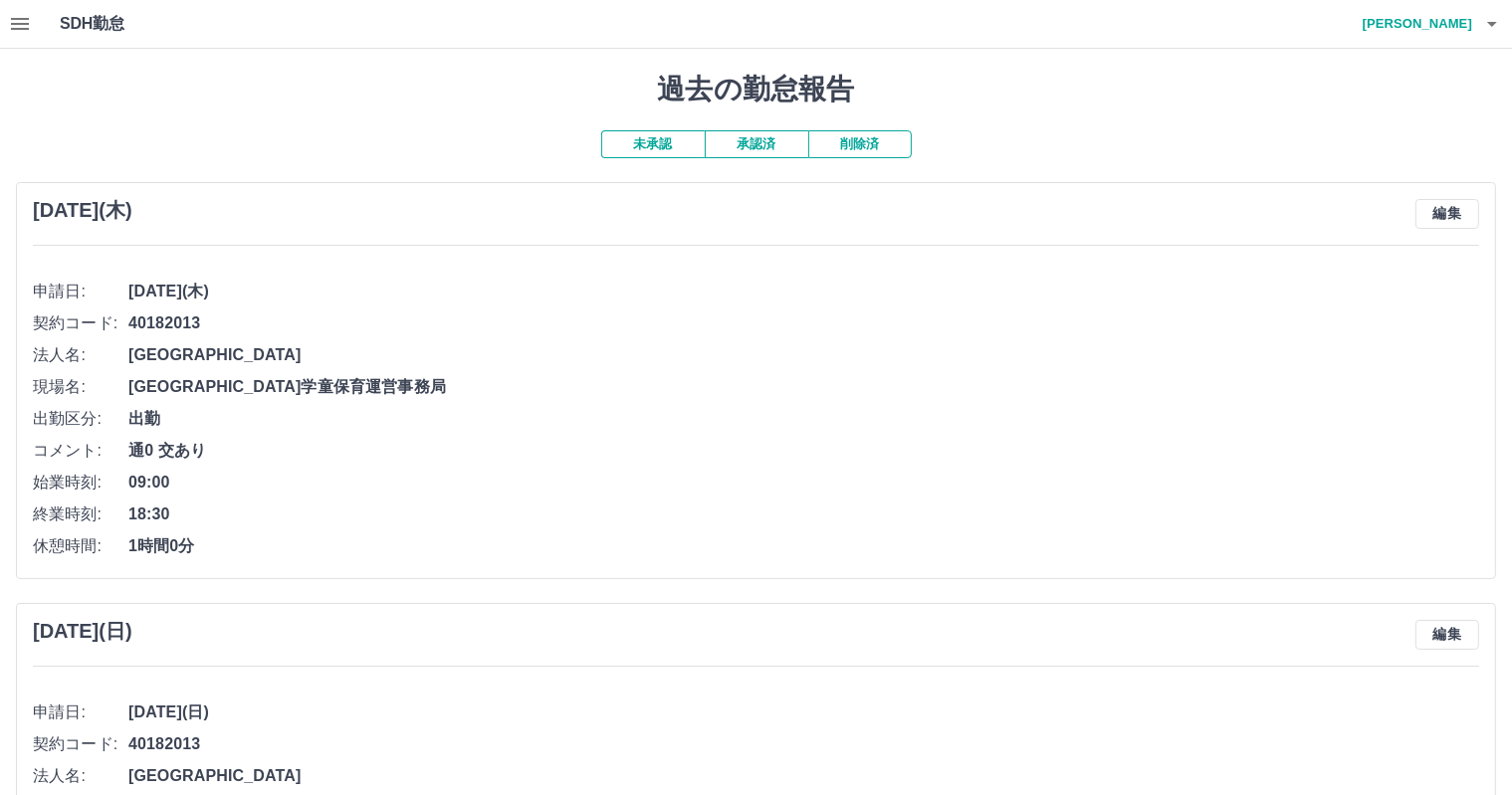 click on "承認済" at bounding box center [756, 144] 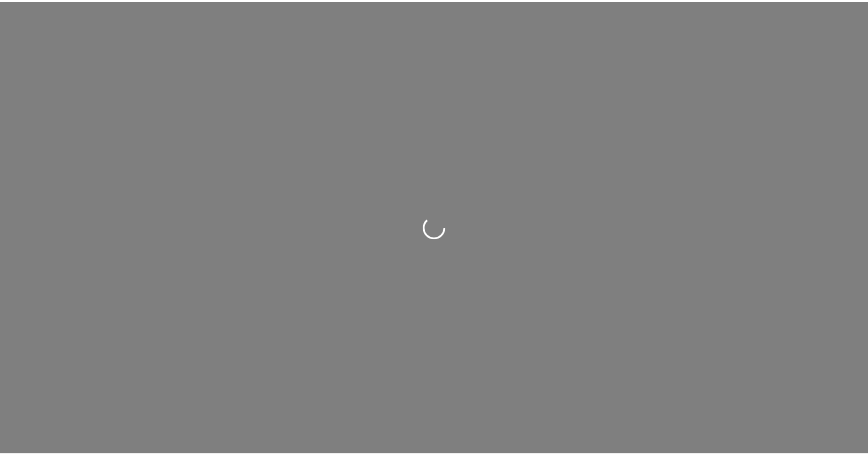scroll, scrollTop: 0, scrollLeft: 0, axis: both 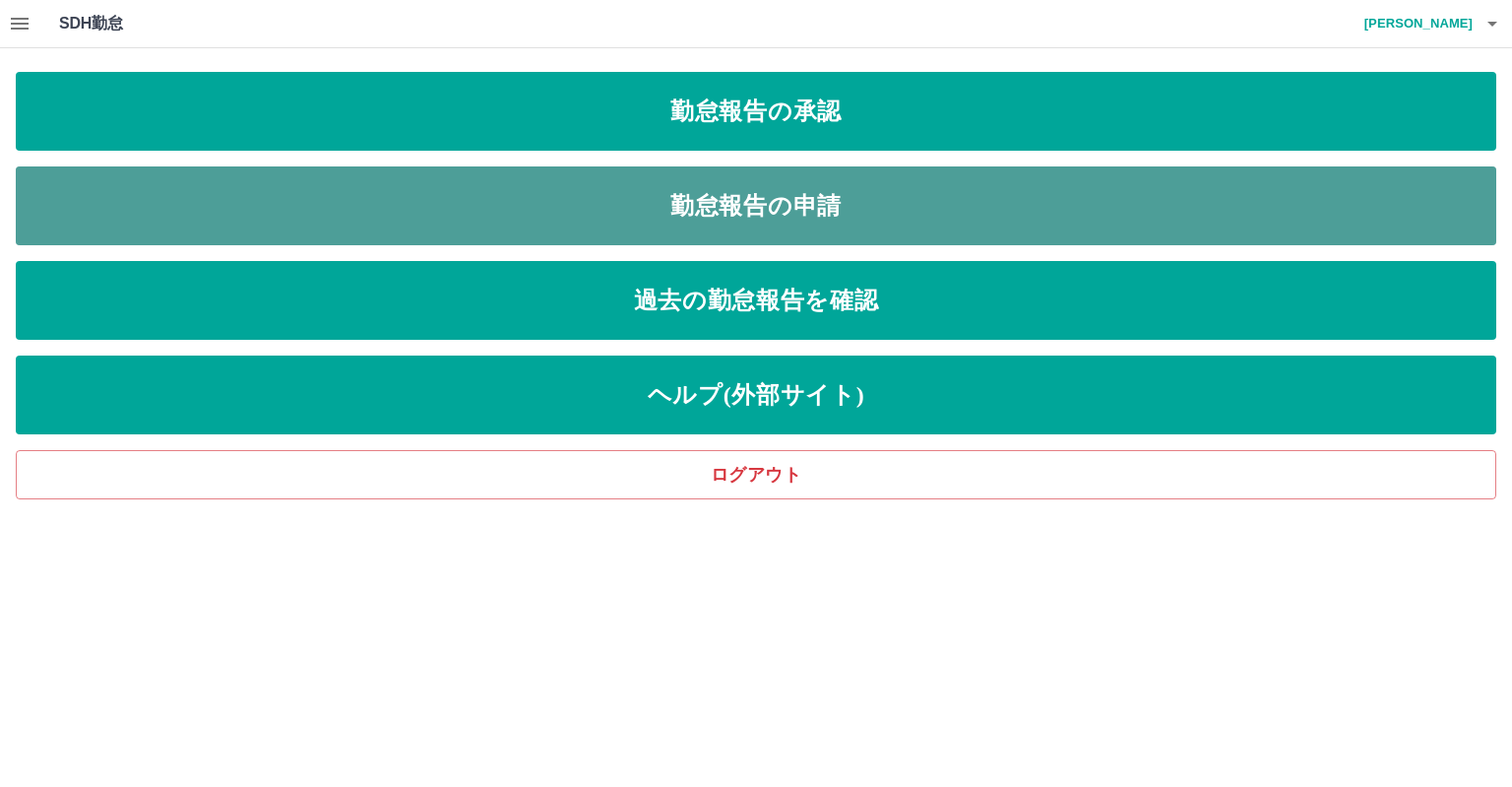 click on "勤怠報告の申請" at bounding box center (756, 206) 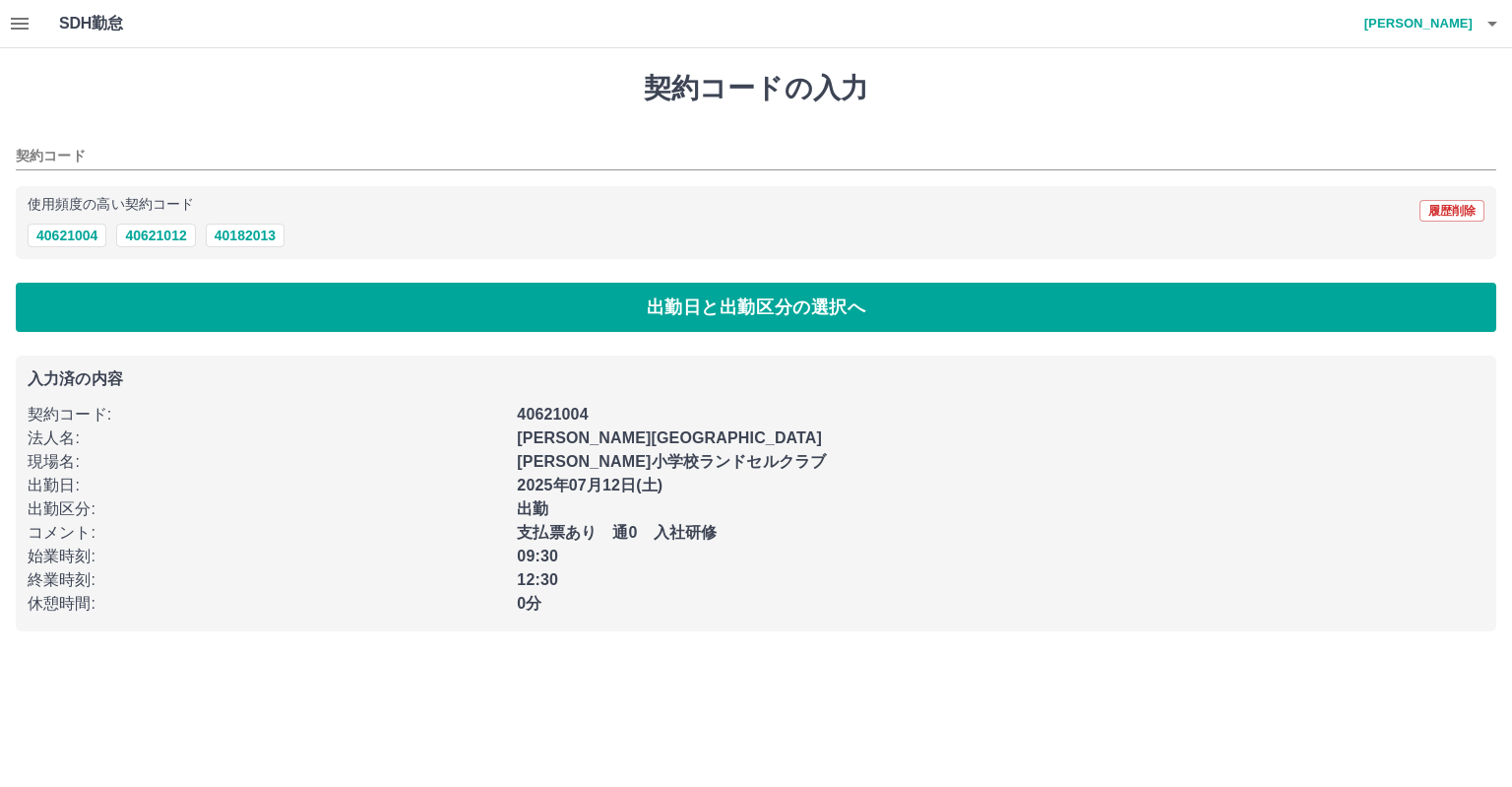 type on "********" 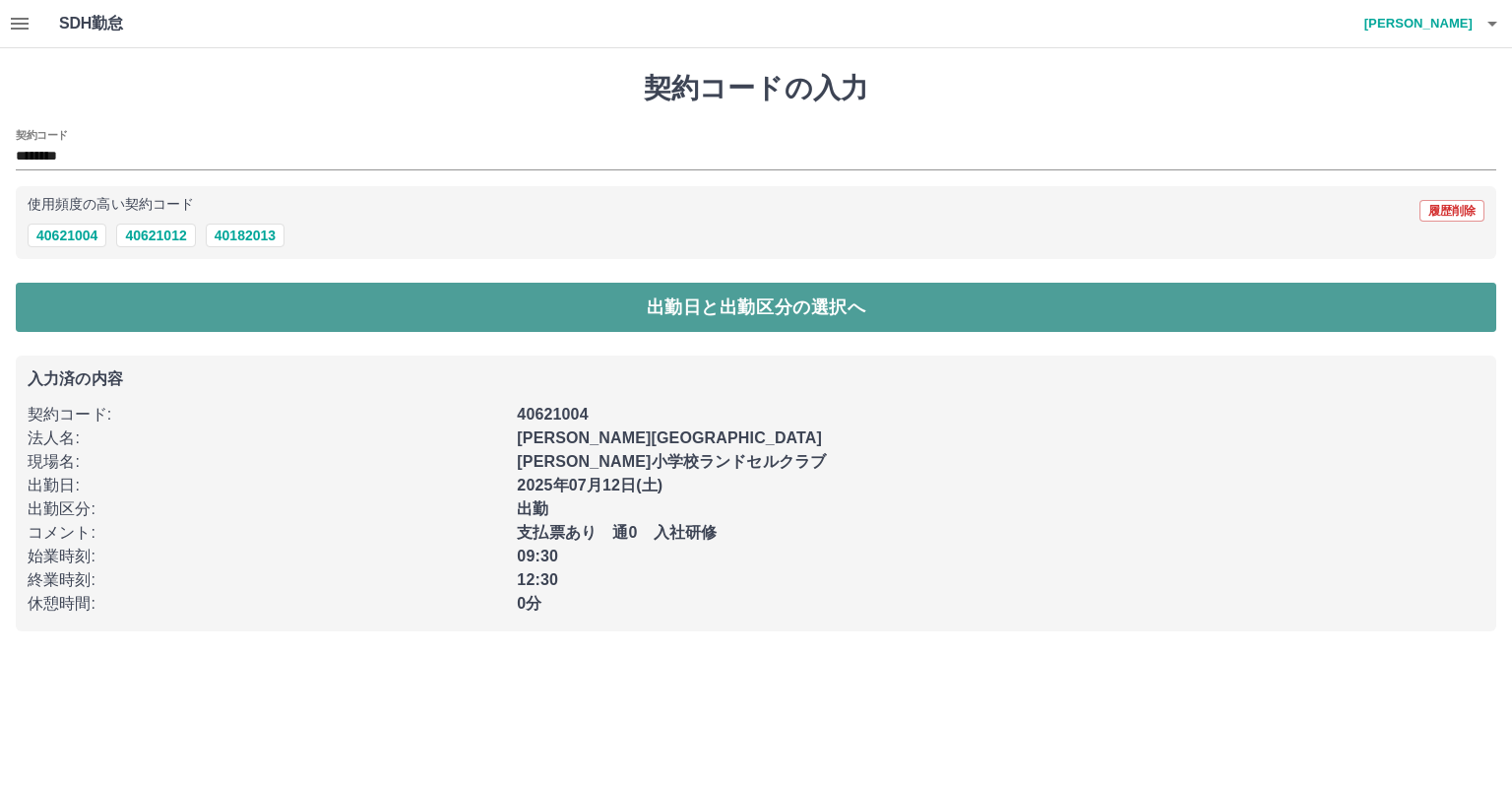 click on "出勤日と出勤区分の選択へ" at bounding box center (756, 307) 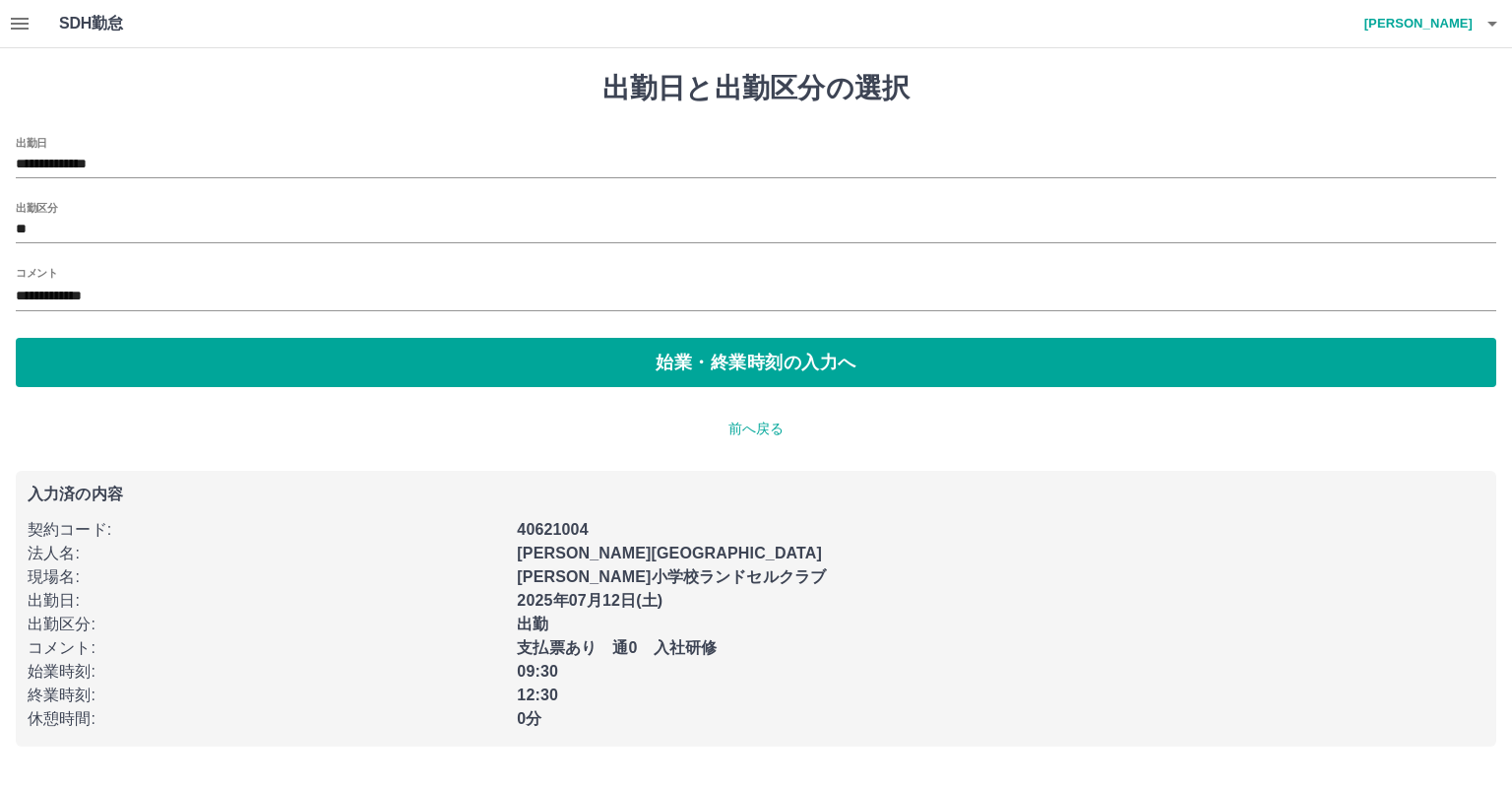 click on "**********" at bounding box center (756, 296) 